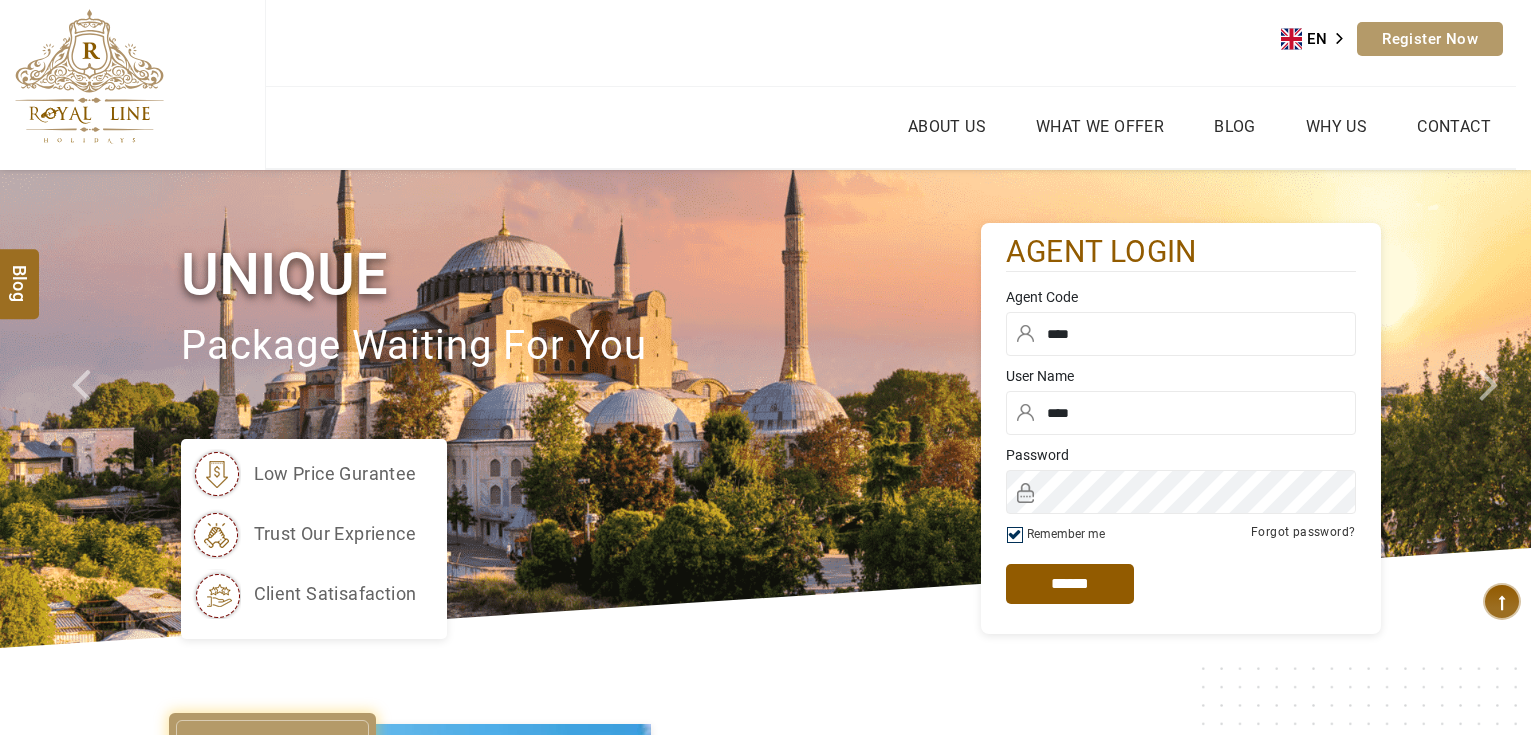 scroll, scrollTop: 0, scrollLeft: 0, axis: both 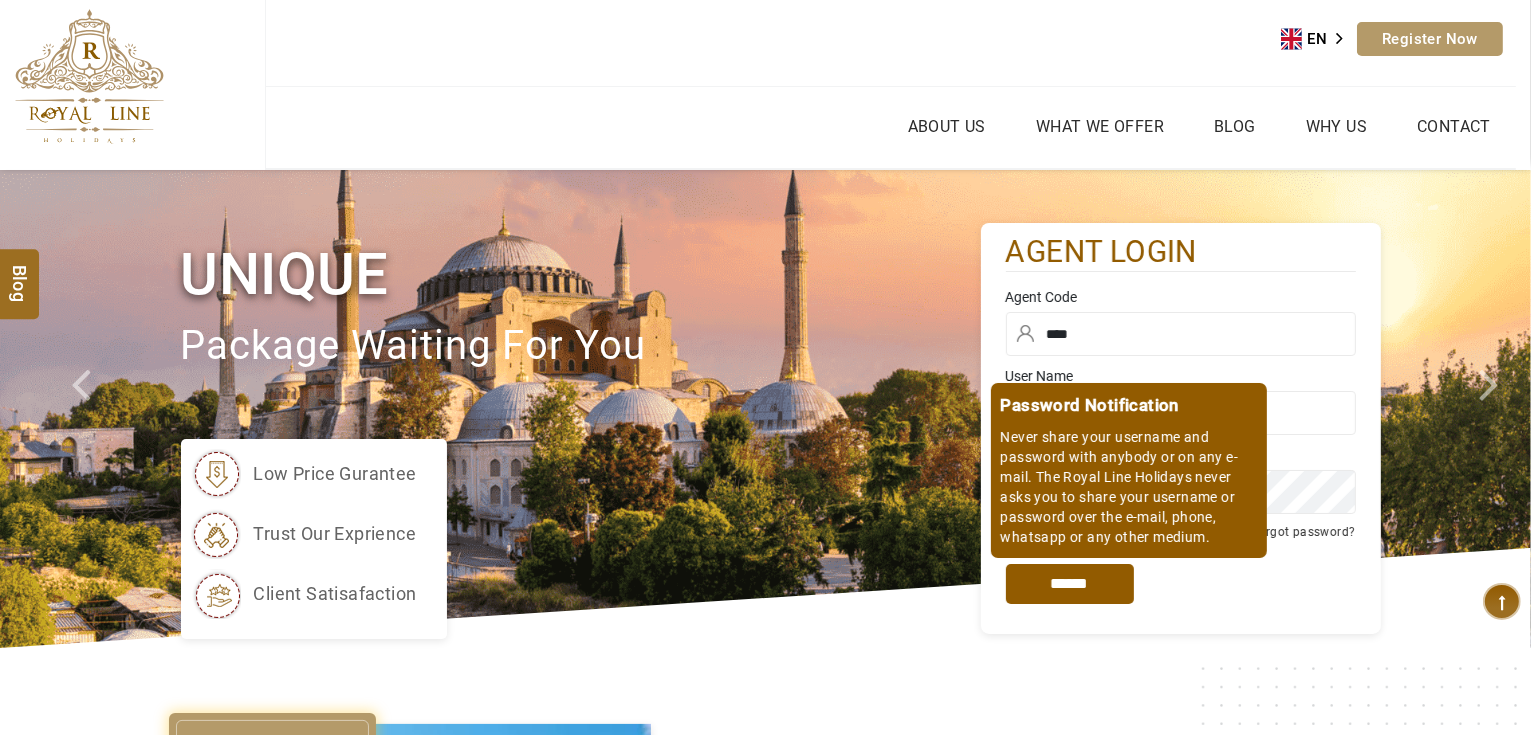 click on "*****" at bounding box center [1070, 584] 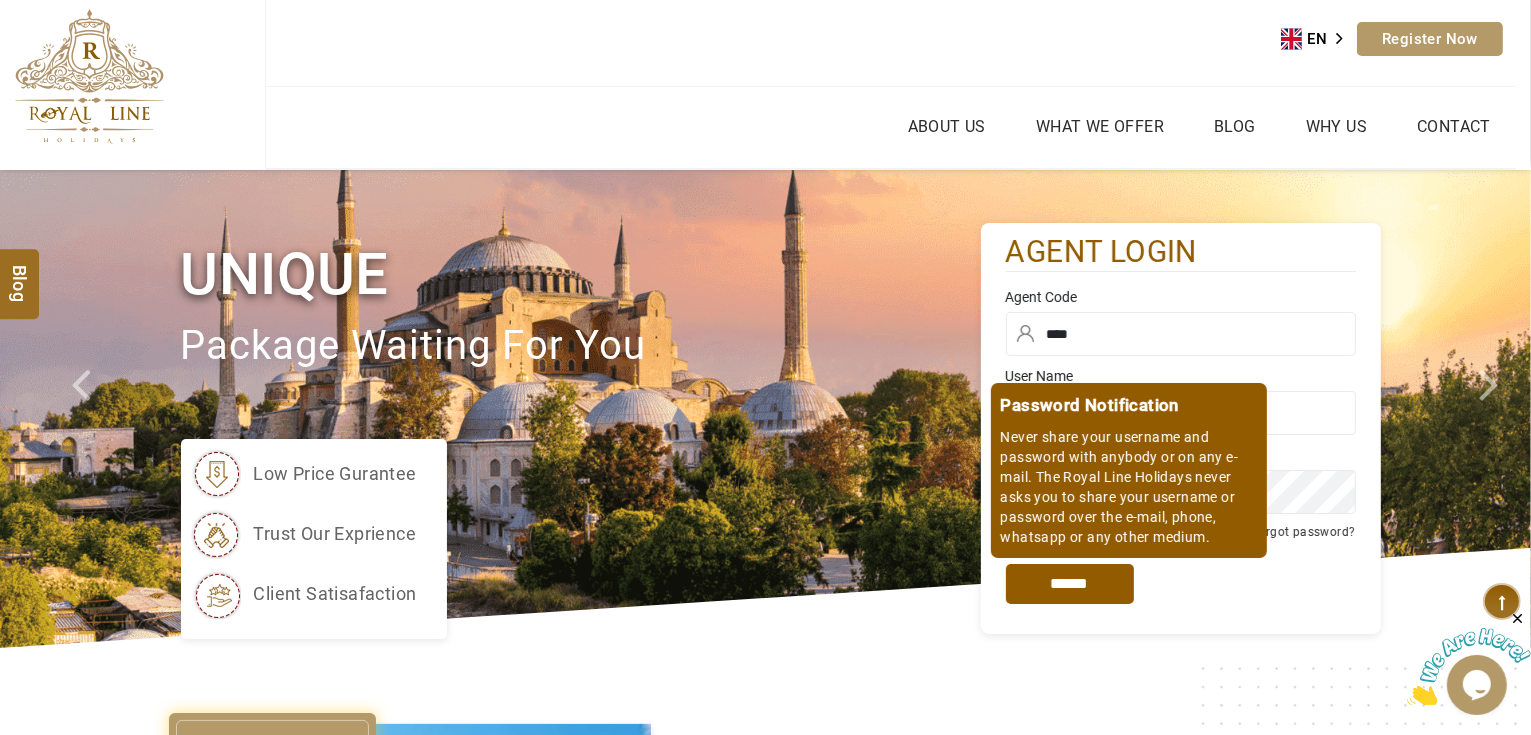 scroll, scrollTop: 0, scrollLeft: 0, axis: both 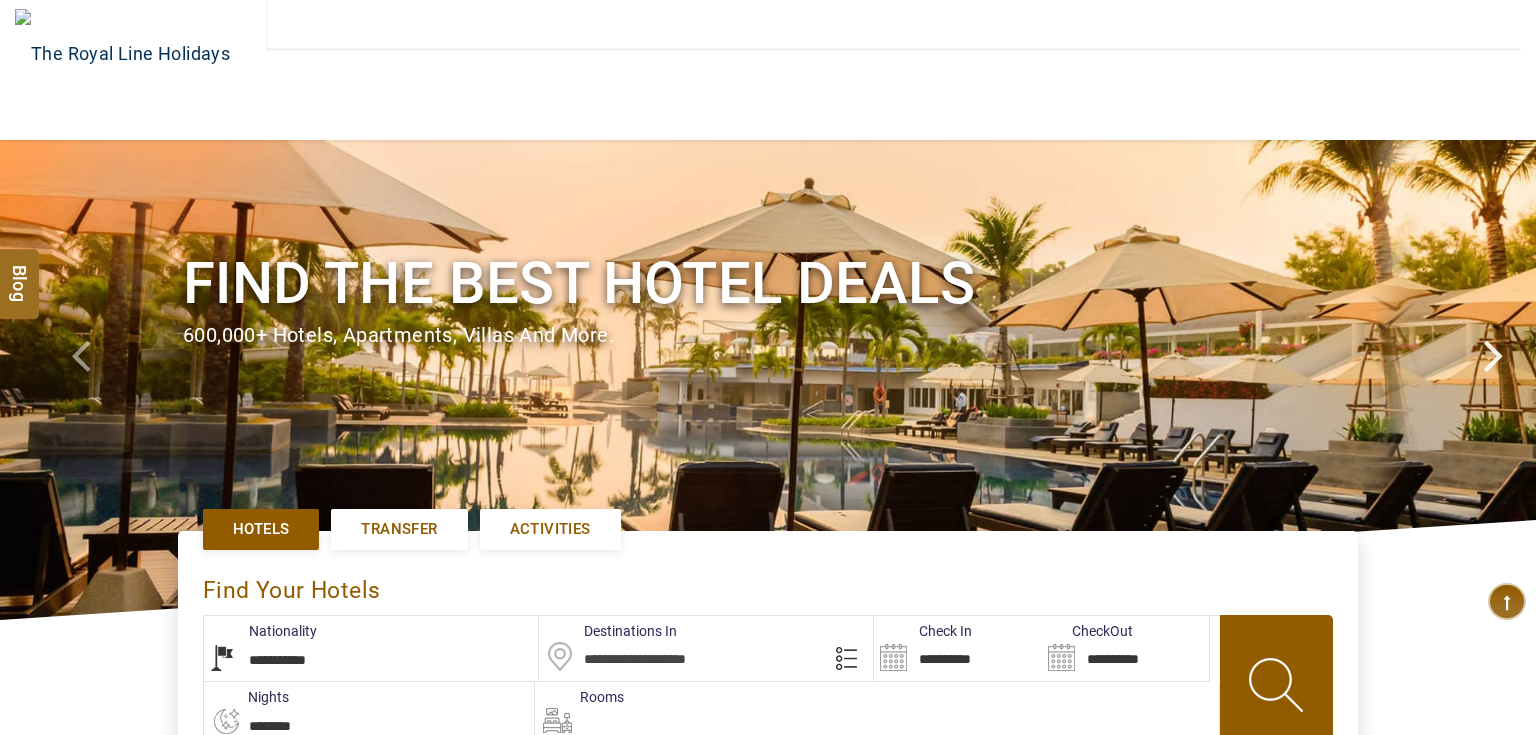 type on "**********" 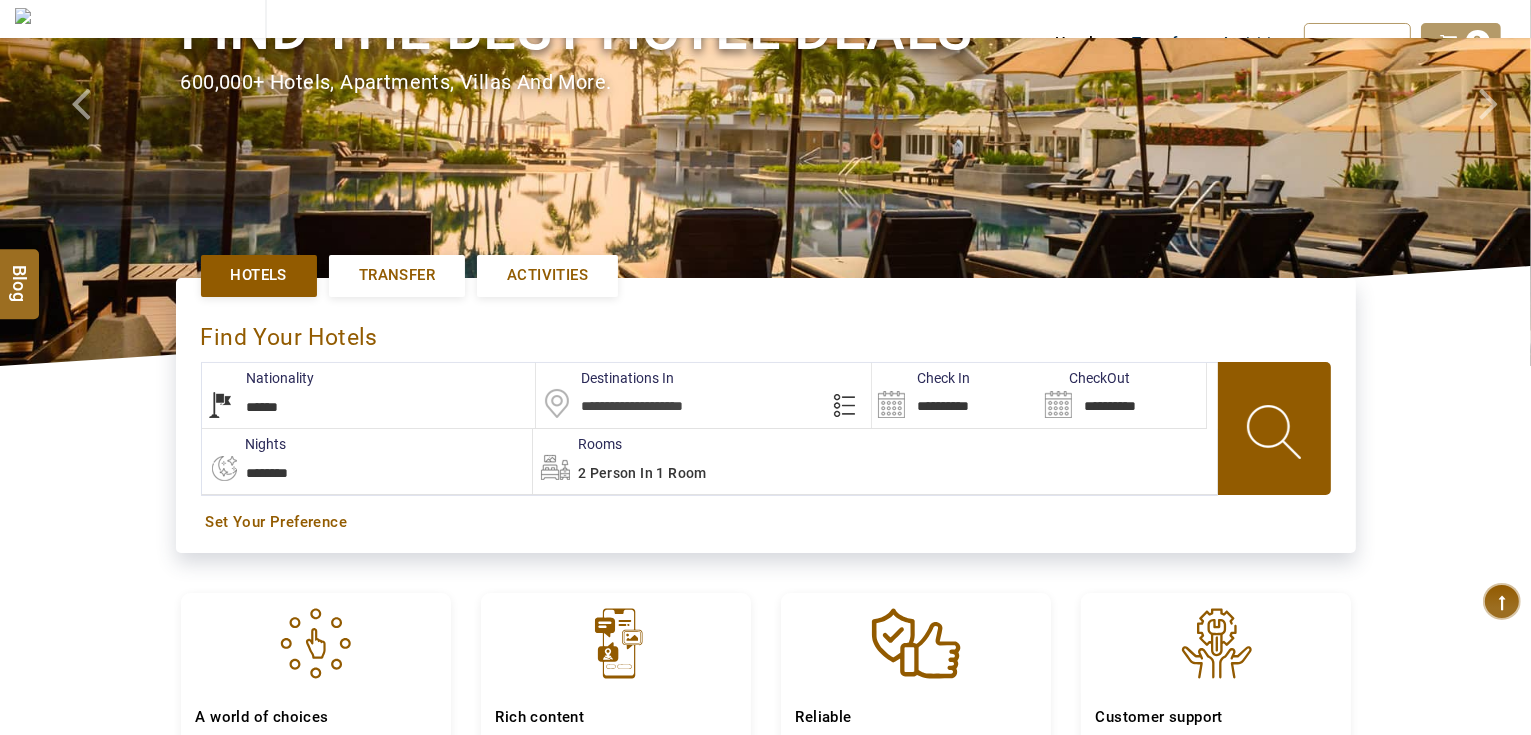 scroll, scrollTop: 320, scrollLeft: 0, axis: vertical 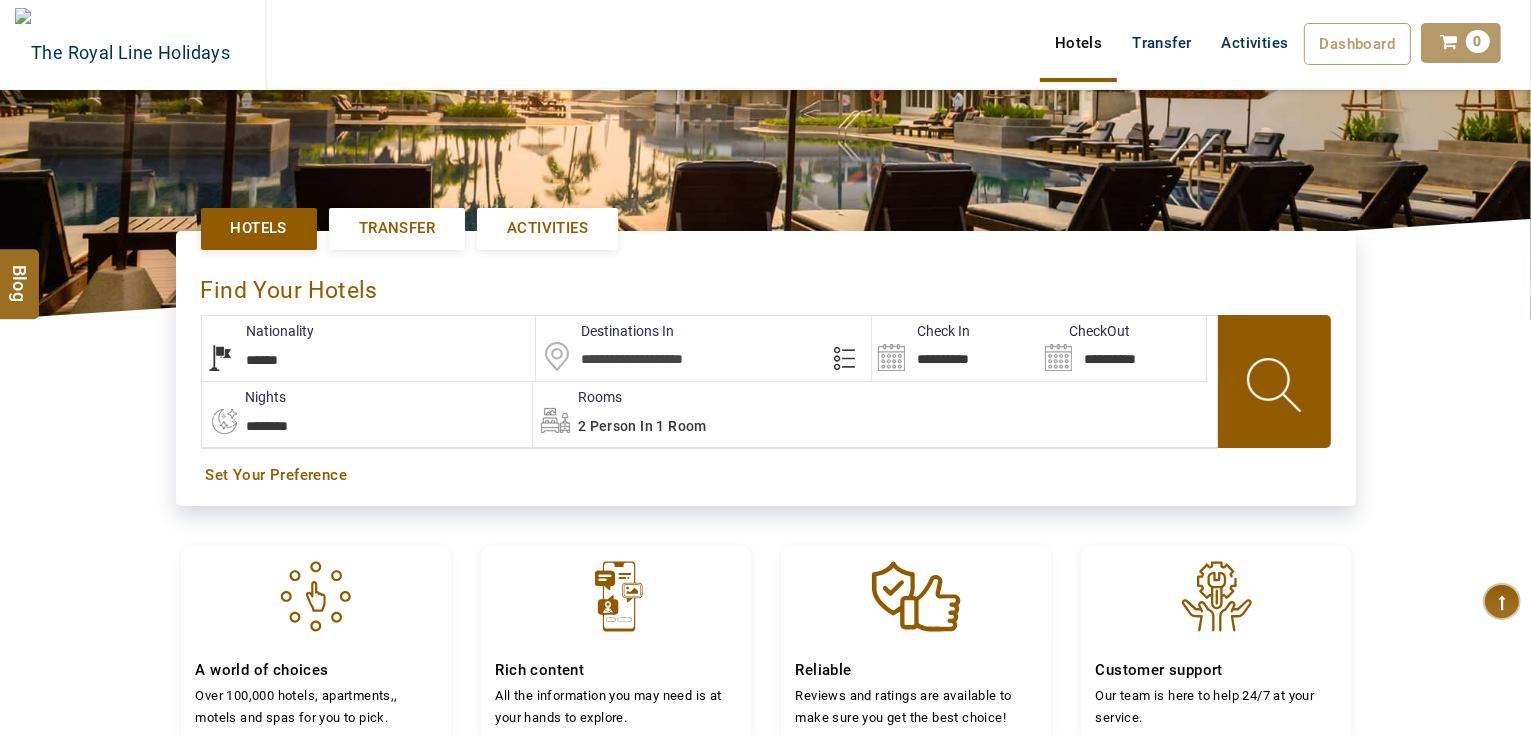 click on "**********" at bounding box center (369, 348) 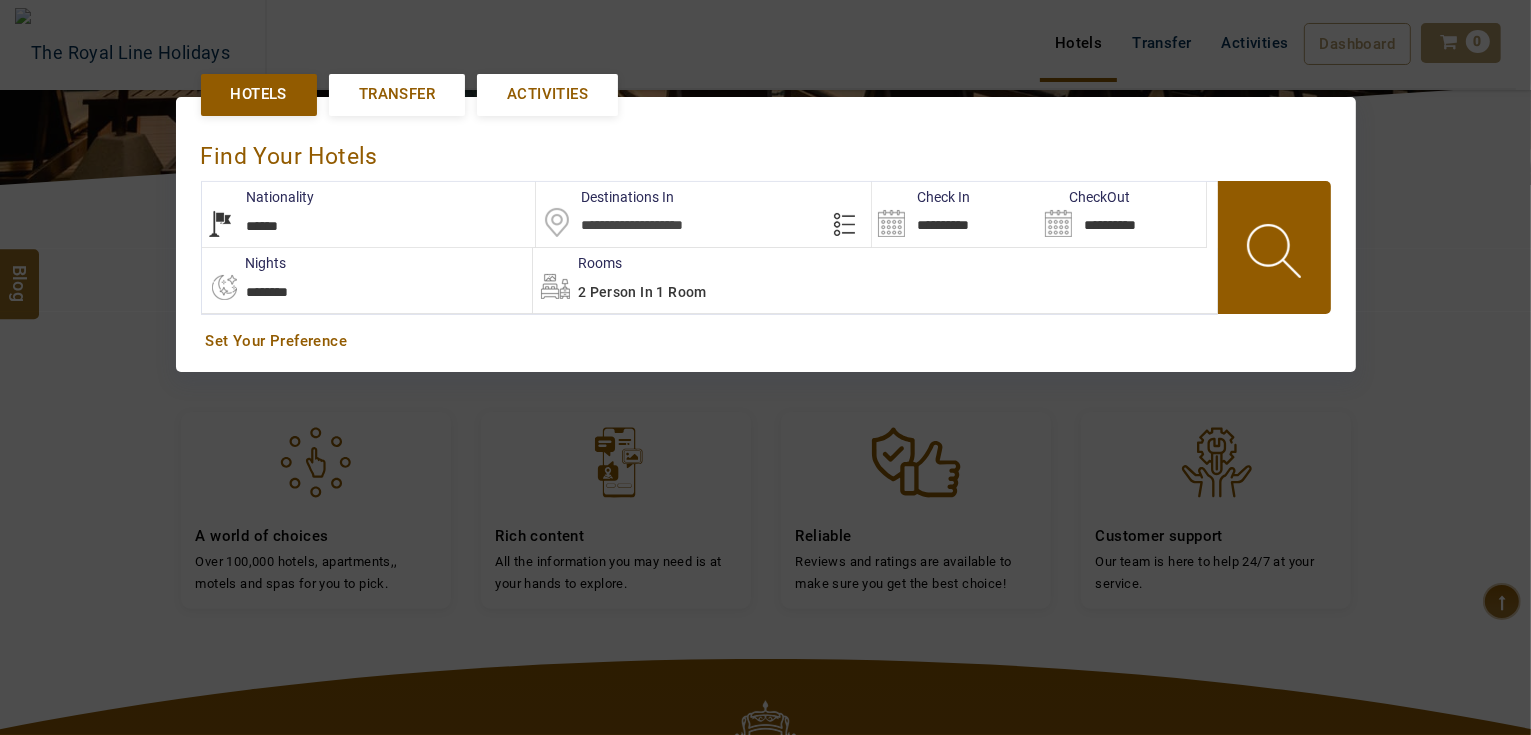 scroll, scrollTop: 460, scrollLeft: 0, axis: vertical 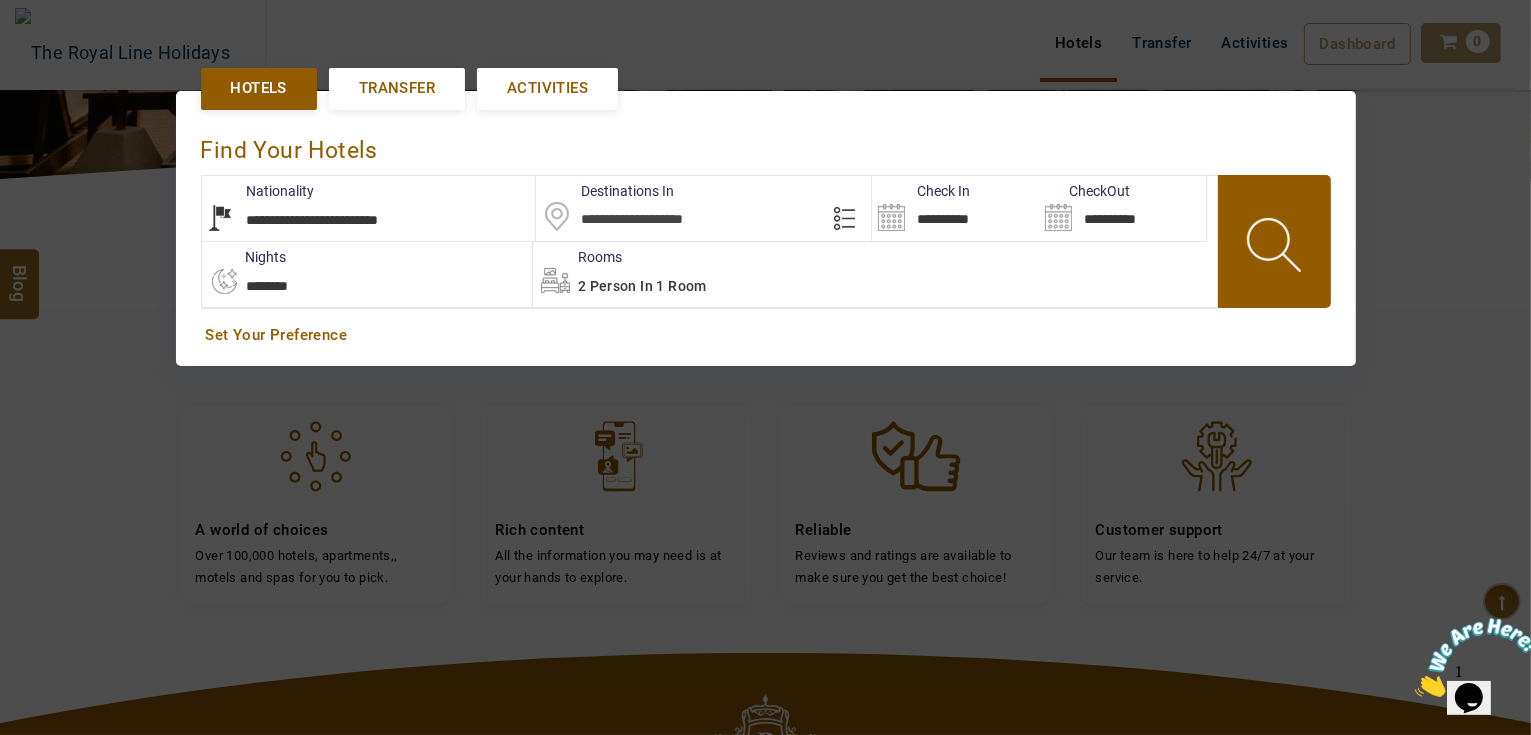 click at bounding box center (765, 367) 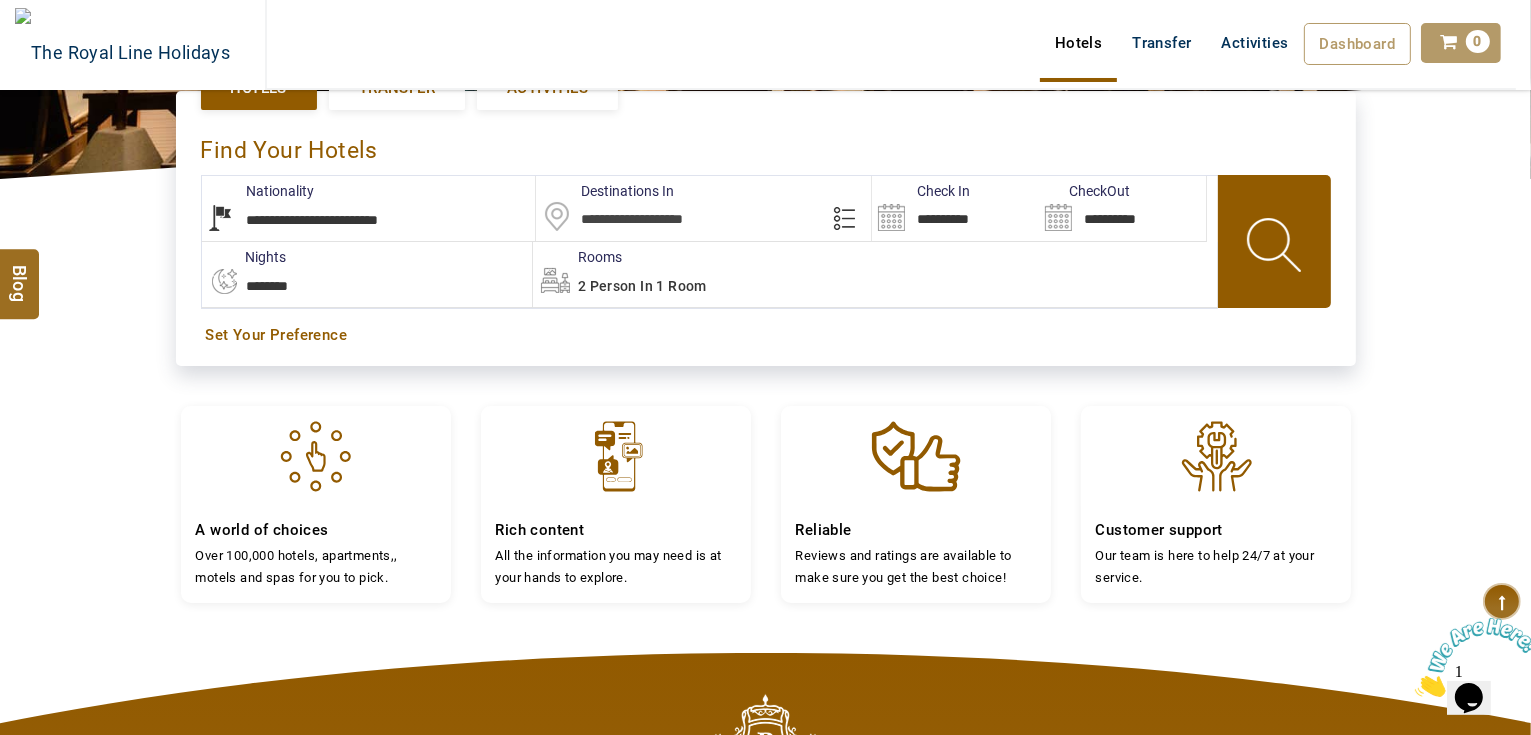 click on "**********" at bounding box center [369, 208] 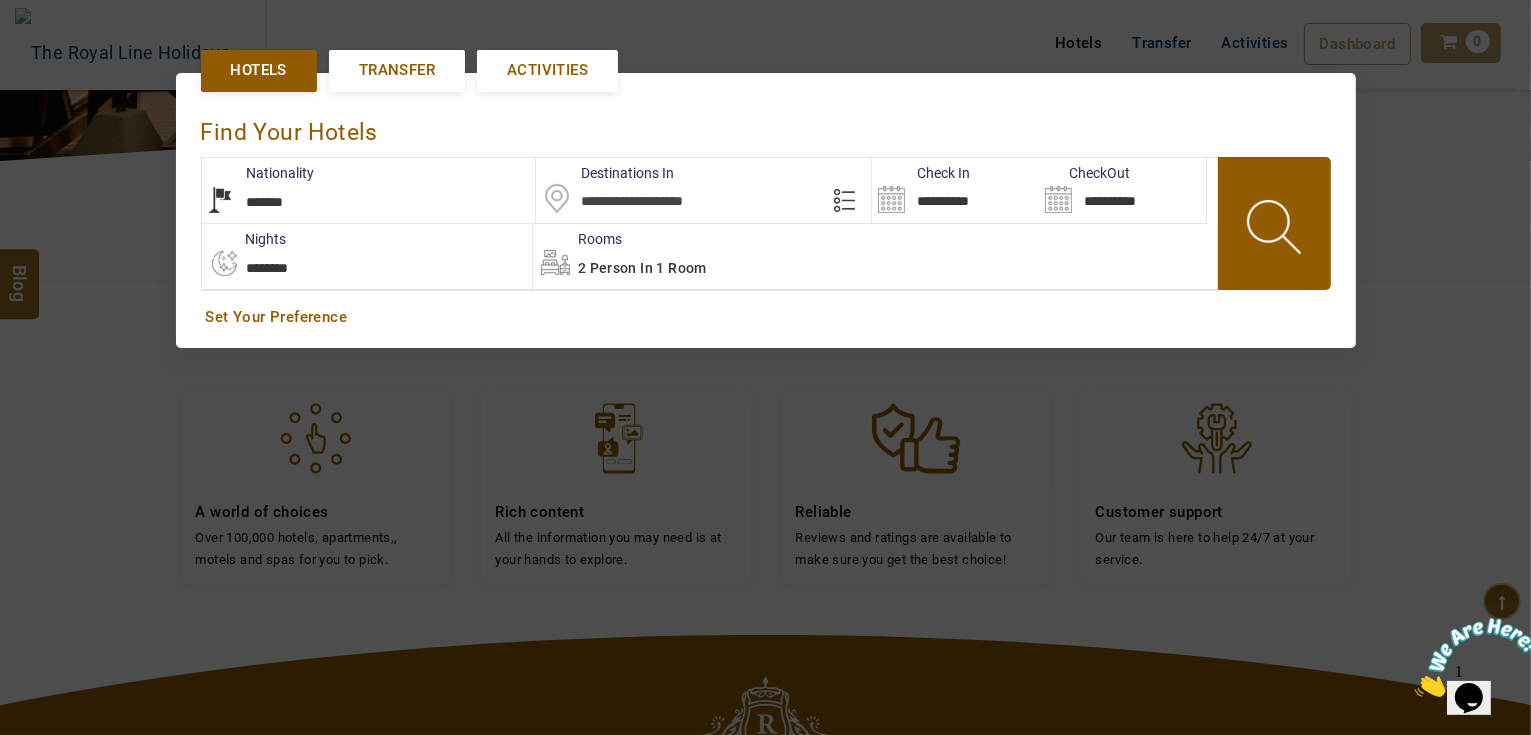 scroll, scrollTop: 540, scrollLeft: 0, axis: vertical 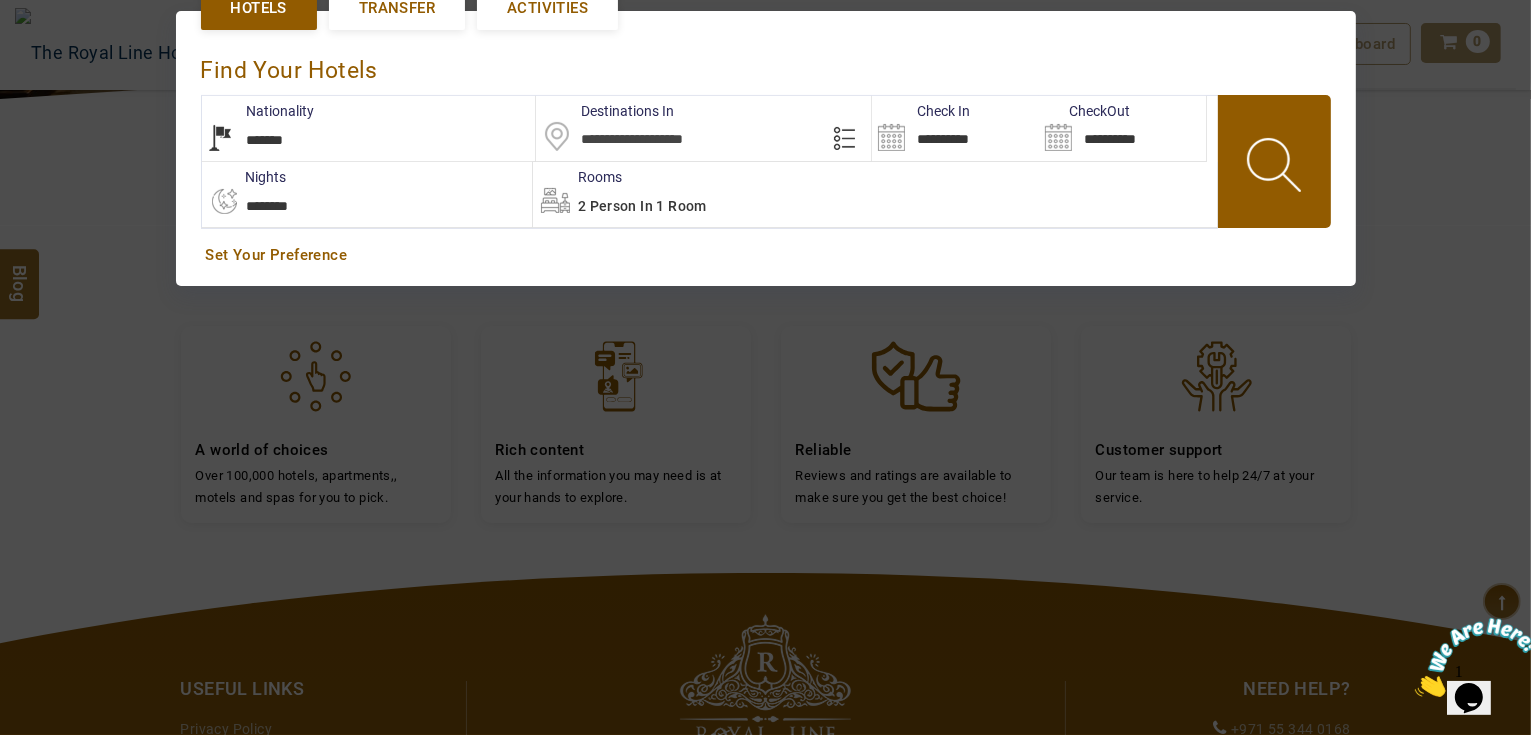 click on "**********" at bounding box center (369, 128) 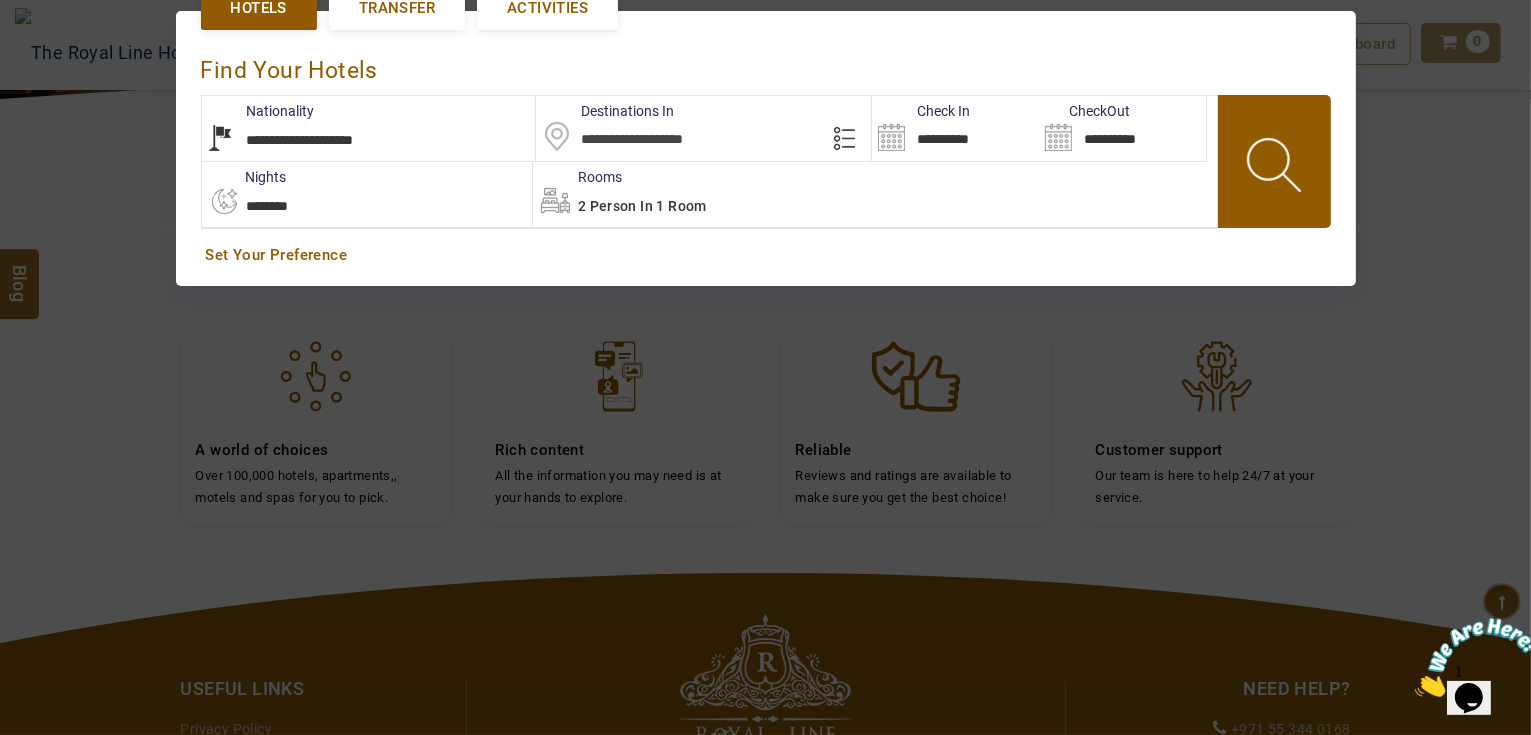click on "**********" at bounding box center [369, 128] 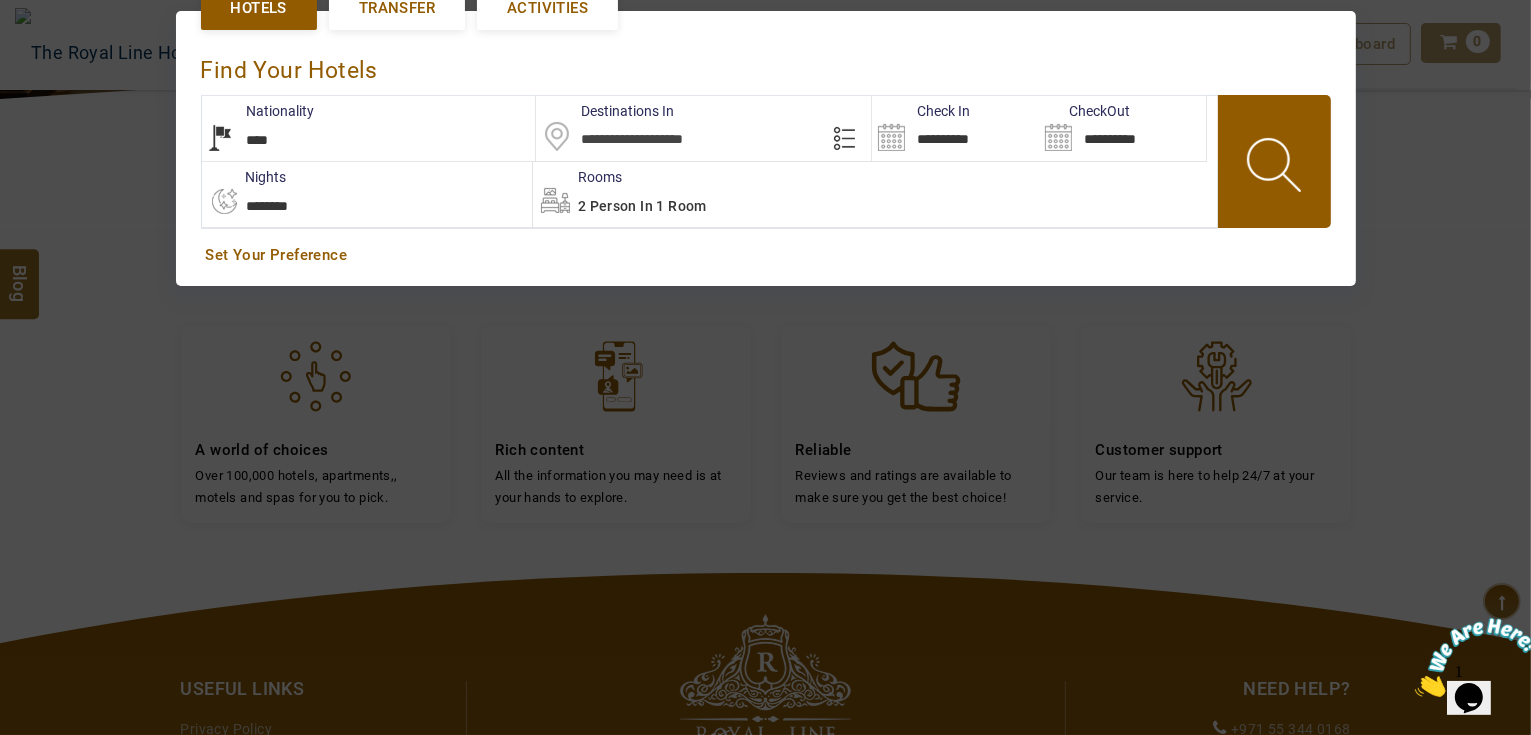 click on "**********" at bounding box center (369, 128) 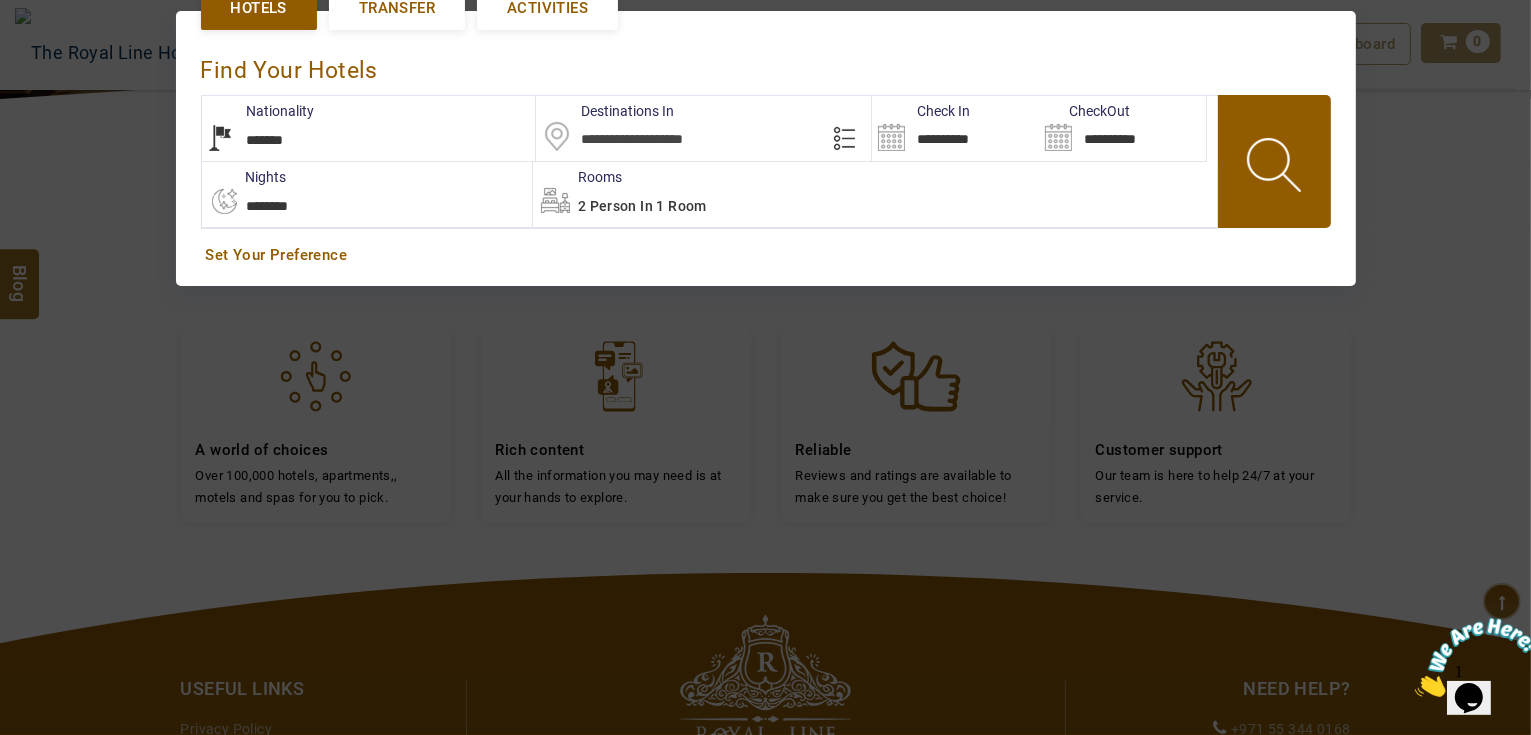 click on "**********" at bounding box center [369, 128] 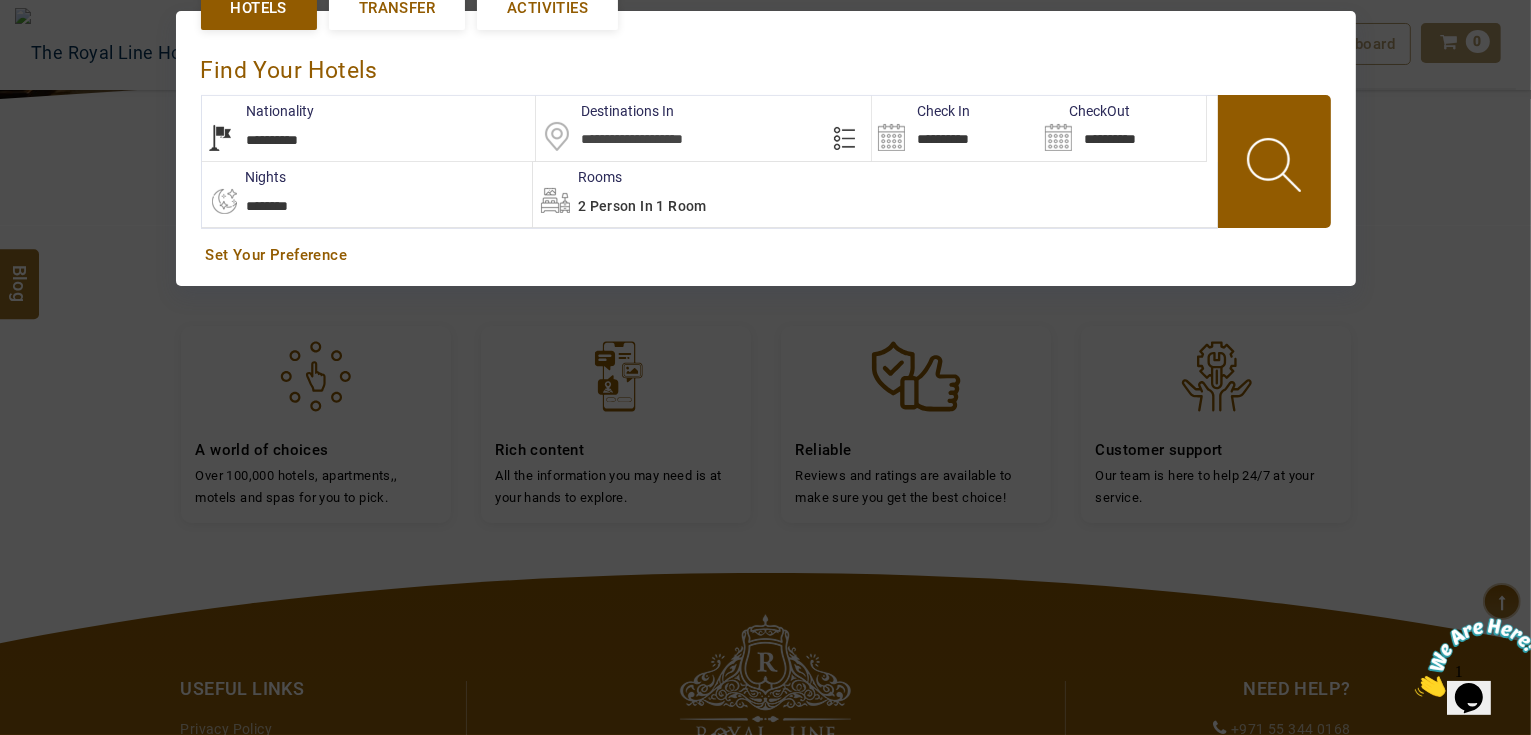 click on "**********" at bounding box center [369, 128] 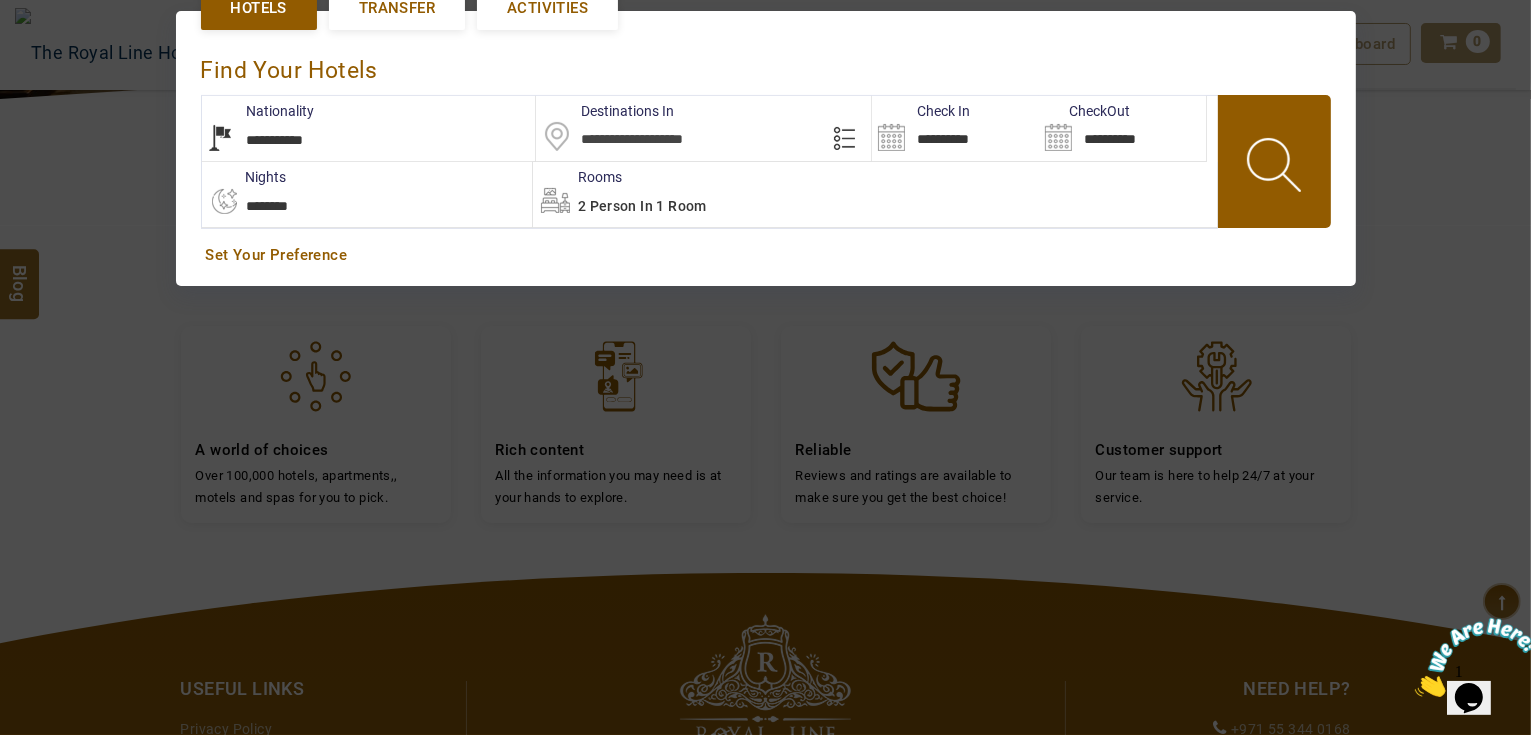 click on "**********" at bounding box center [369, 128] 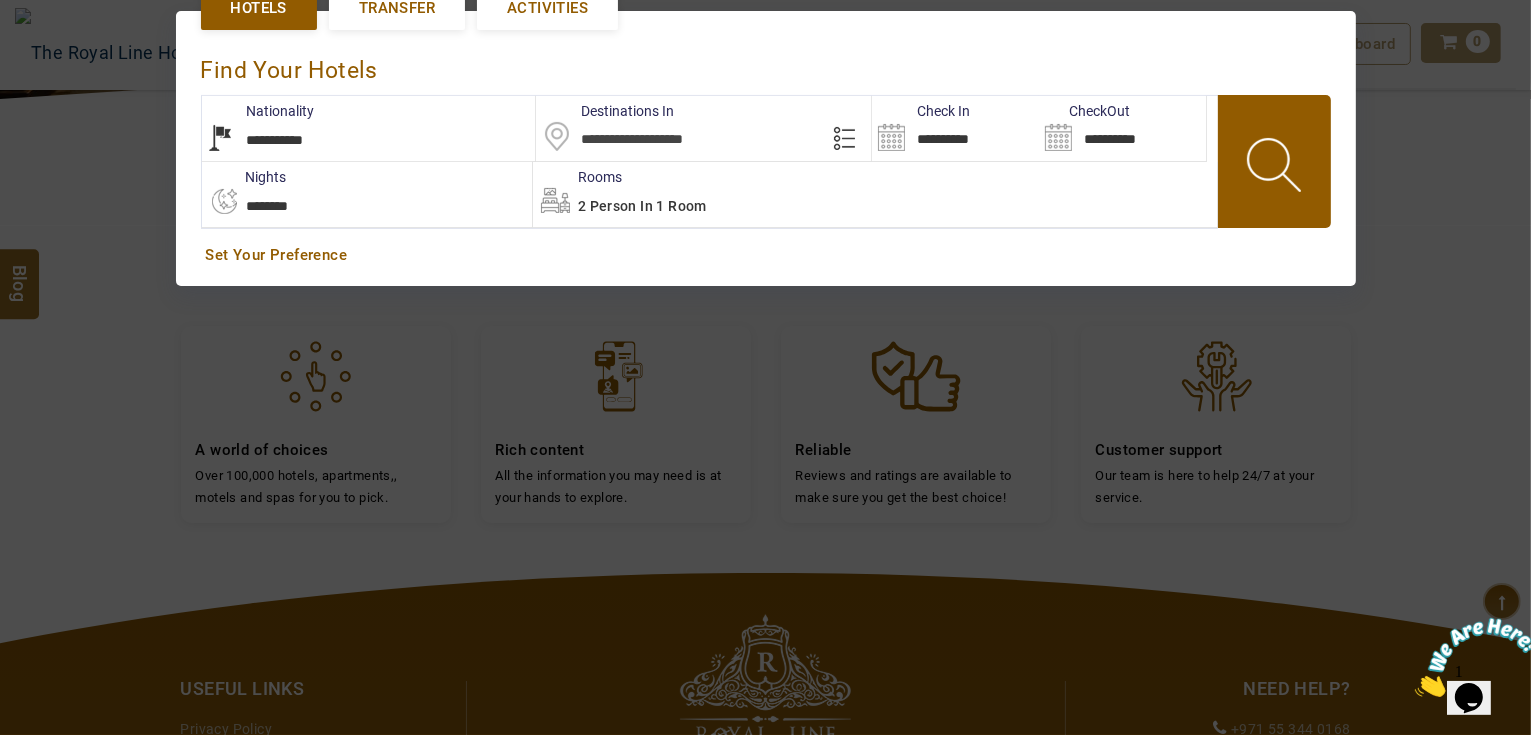 click on "**********" at bounding box center (369, 128) 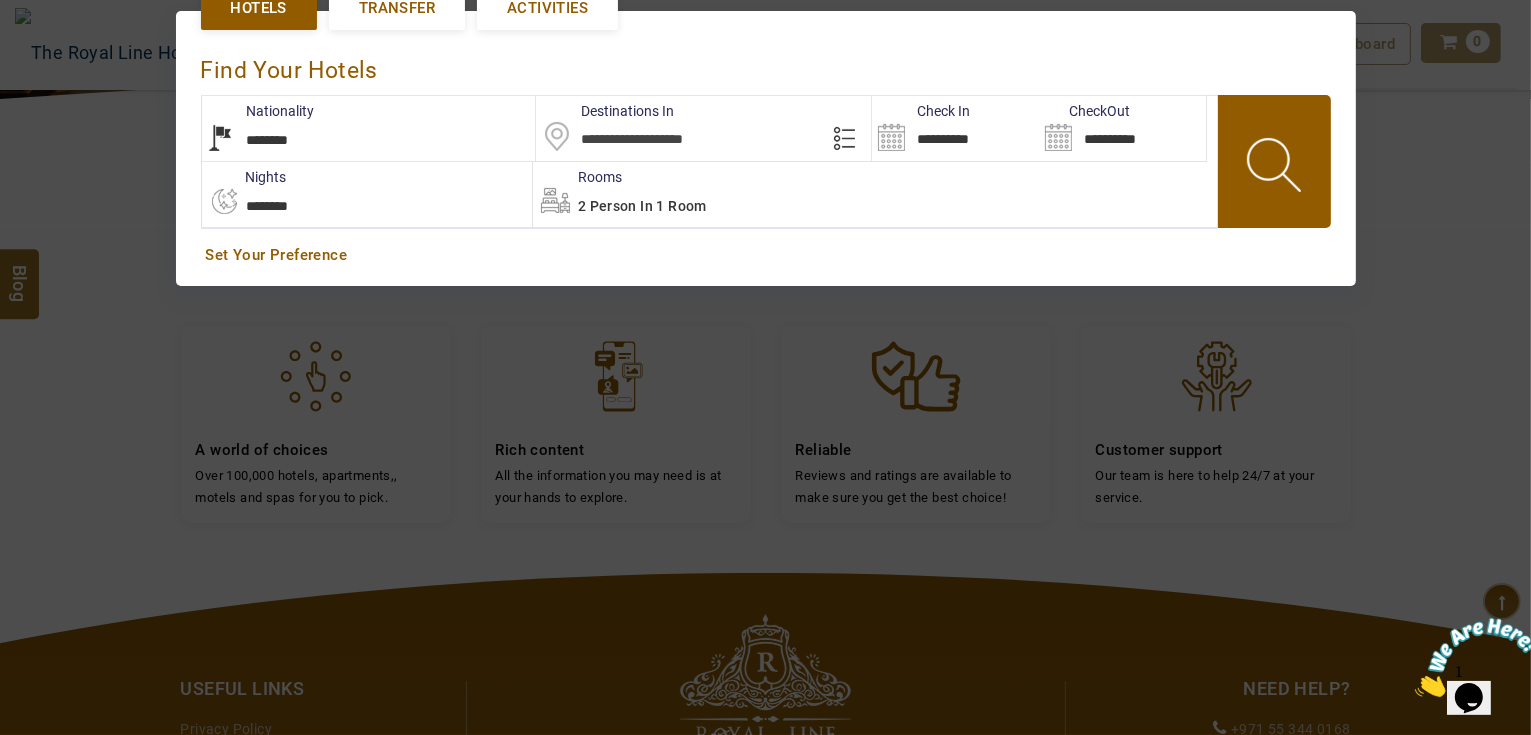 click on "**********" at bounding box center (369, 128) 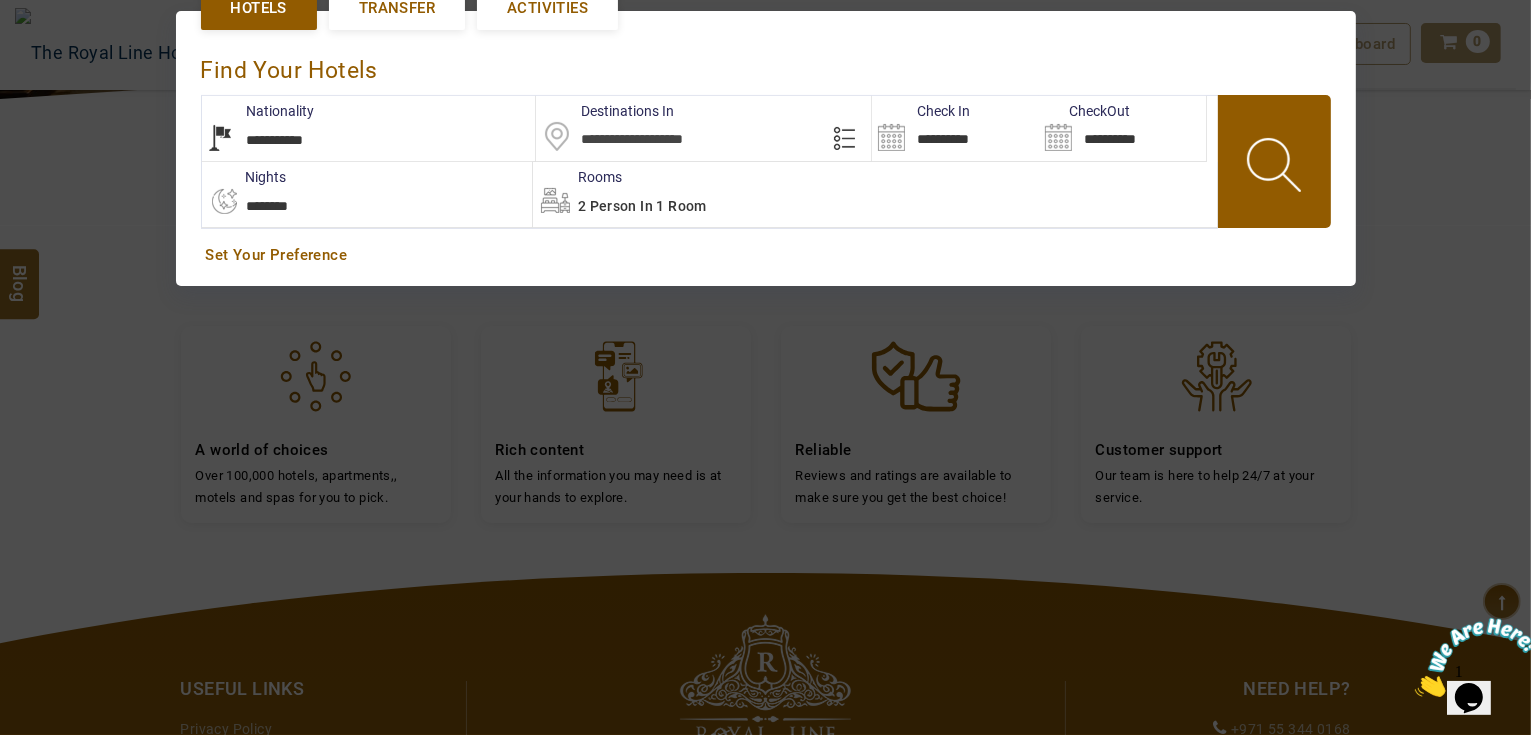 click on "**********" at bounding box center (369, 128) 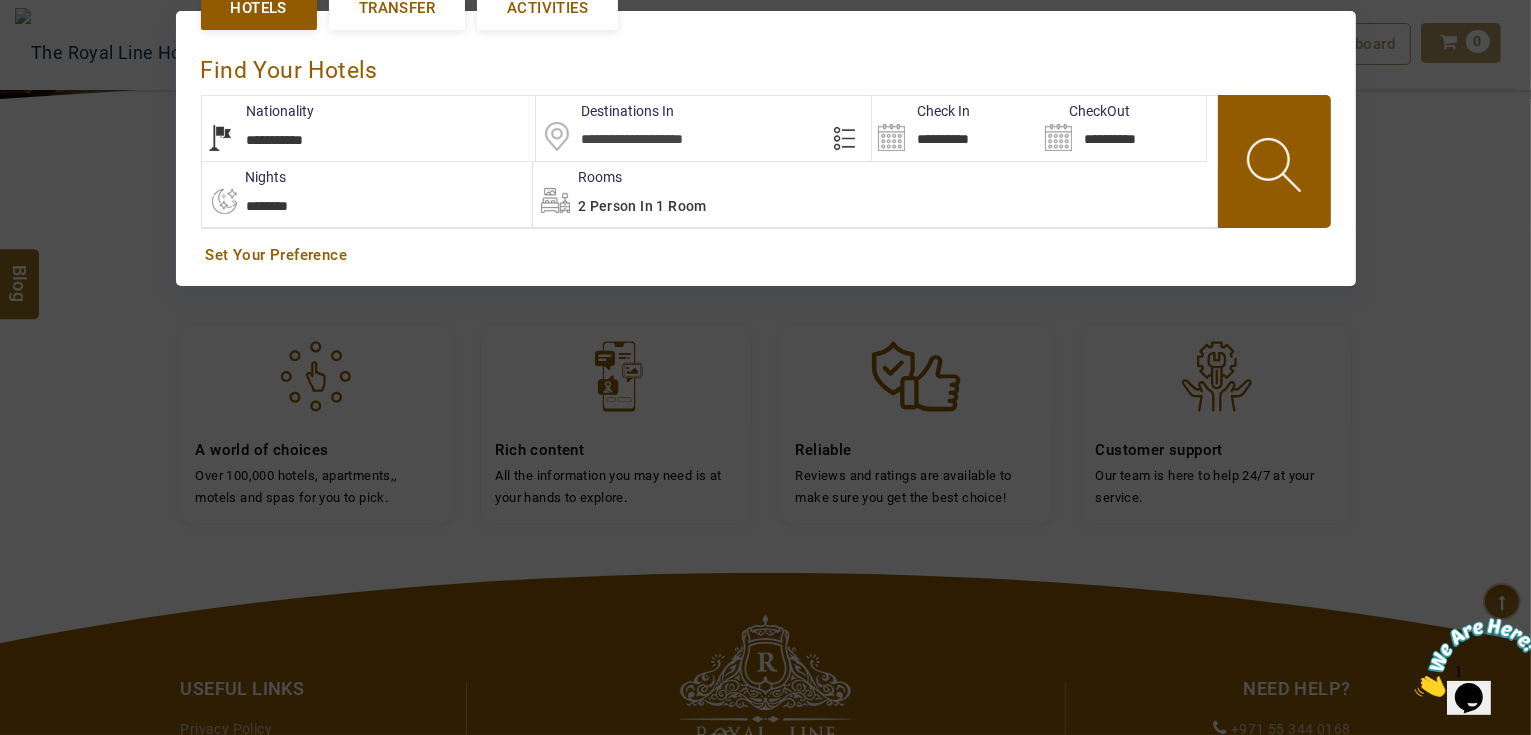 click on "**********" at bounding box center [369, 128] 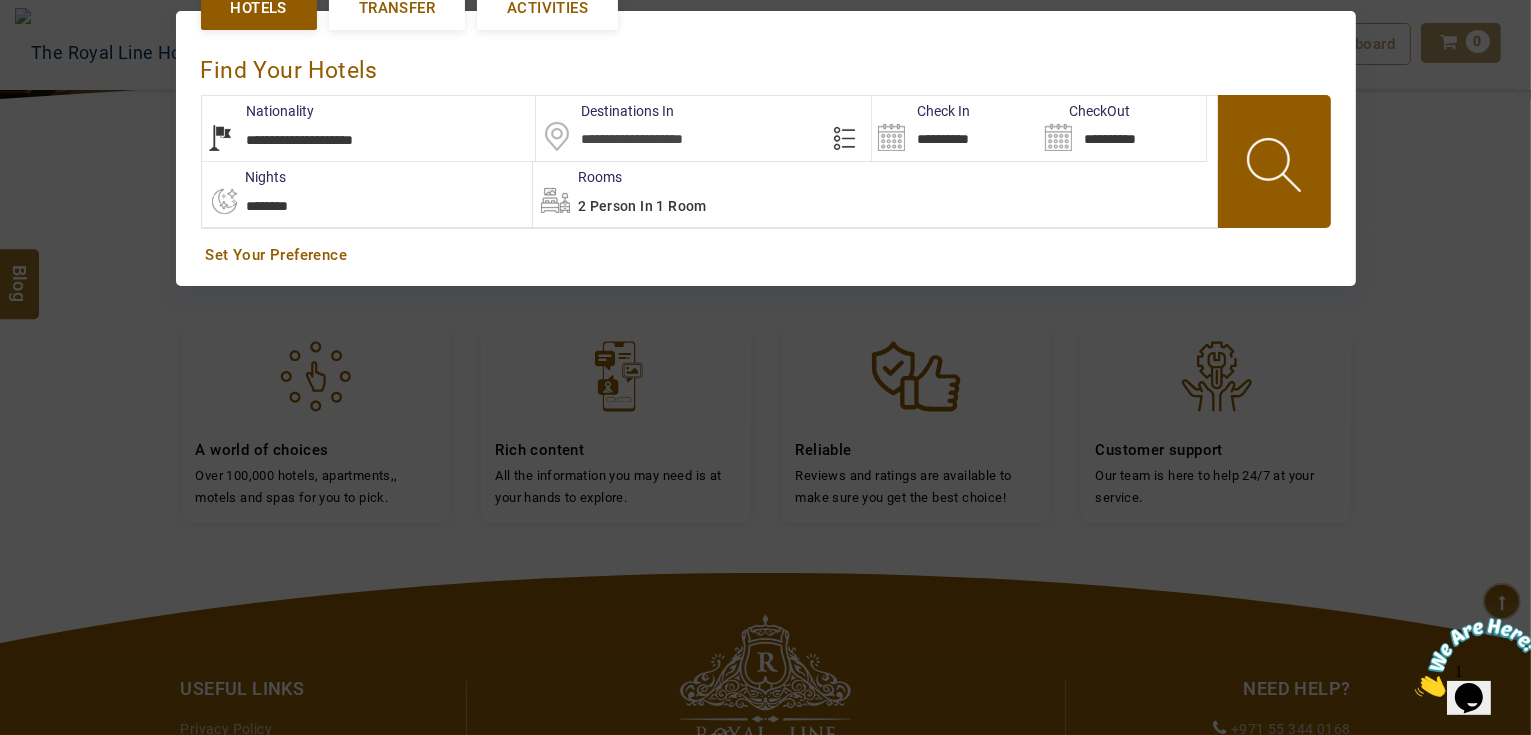 click on "**********" at bounding box center [369, 128] 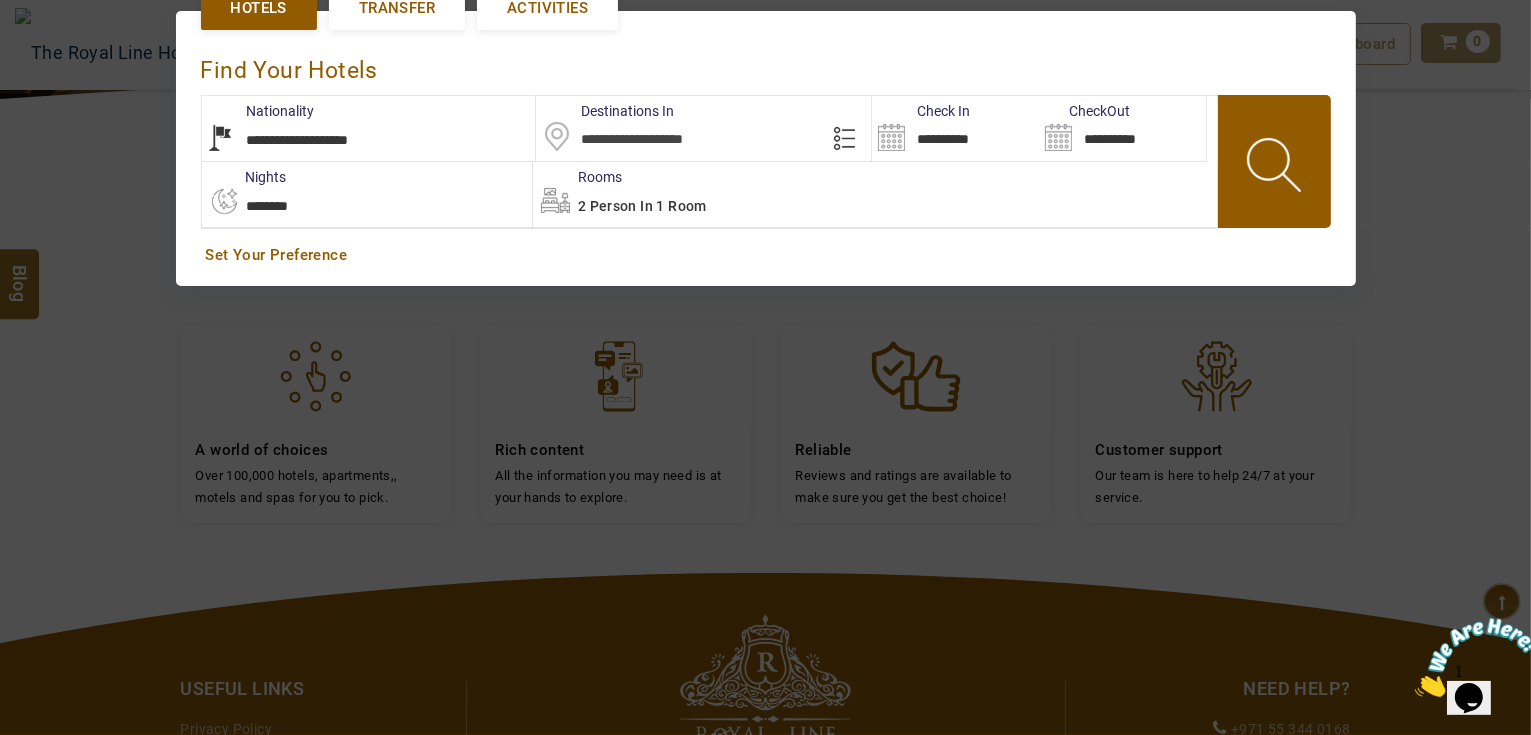 click on "**********" at bounding box center (369, 128) 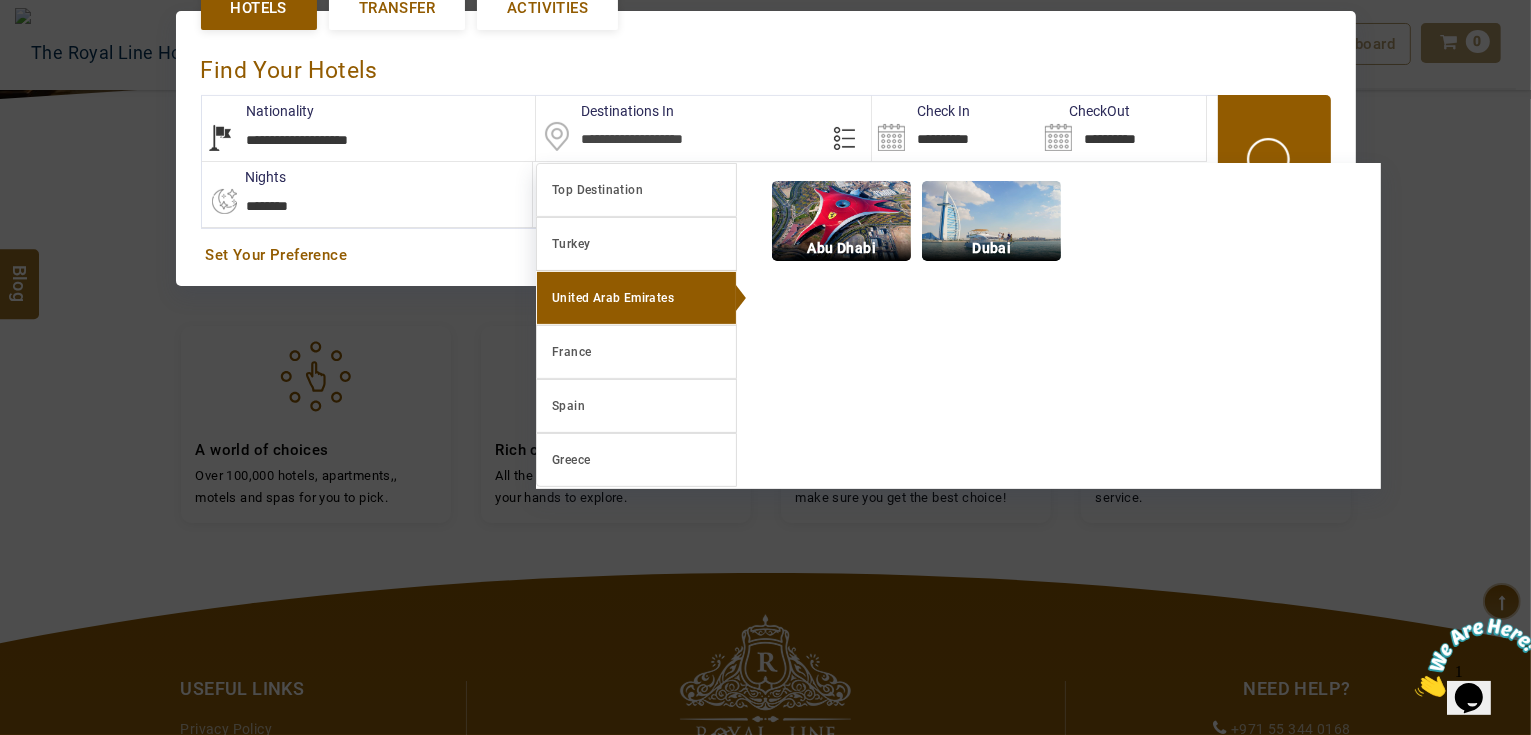 click on "United Arab Emirates" at bounding box center [636, 298] 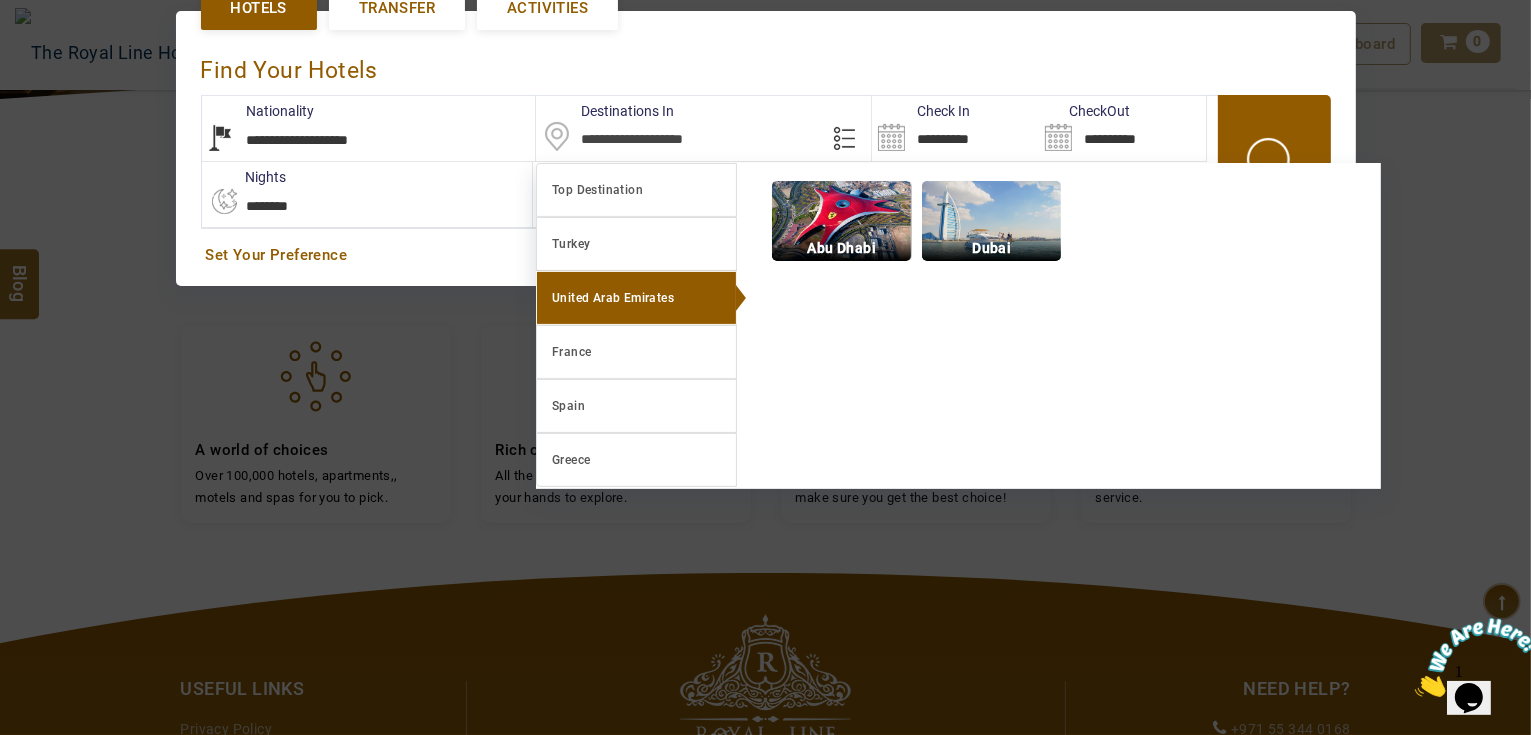 click at bounding box center [841, 221] 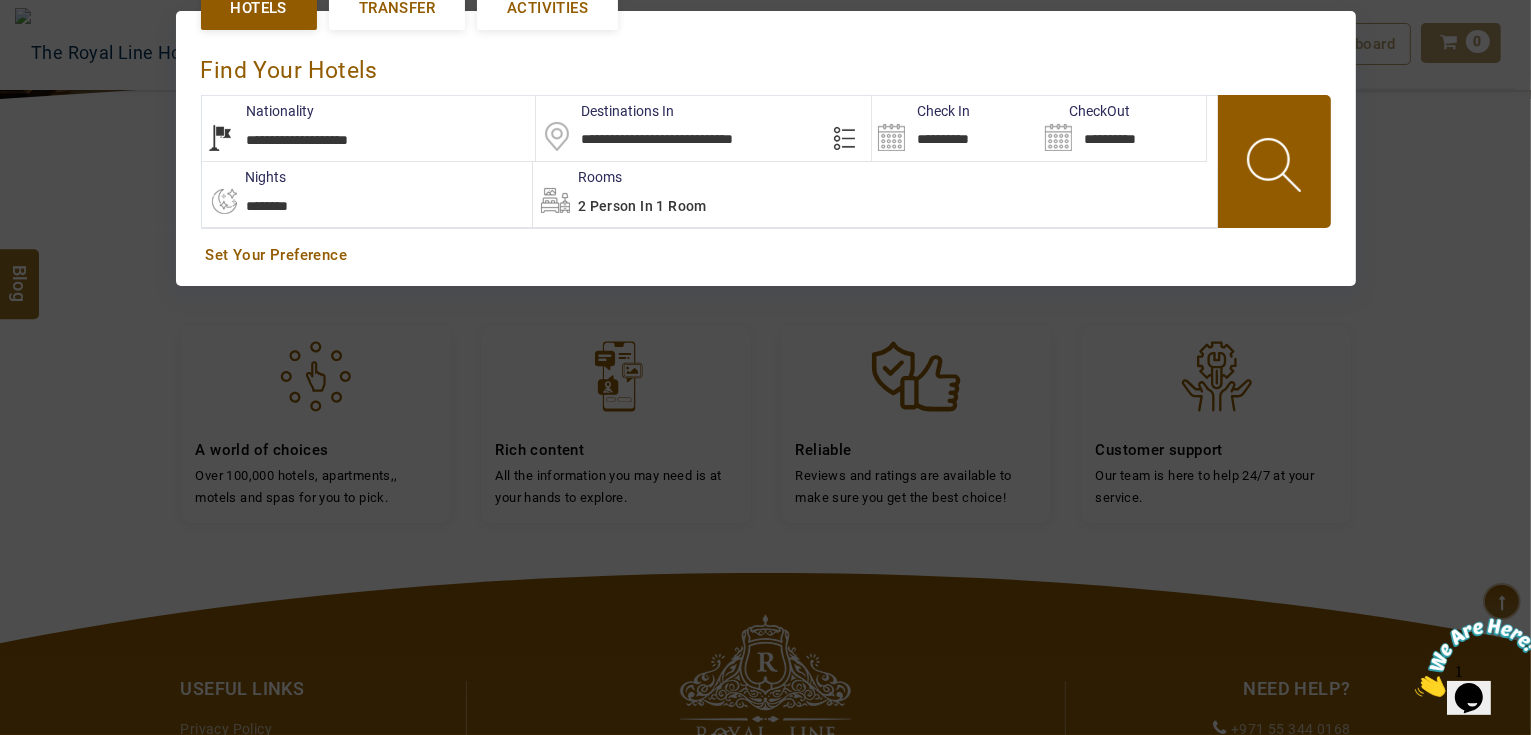 click on "**********" at bounding box center (369, 128) 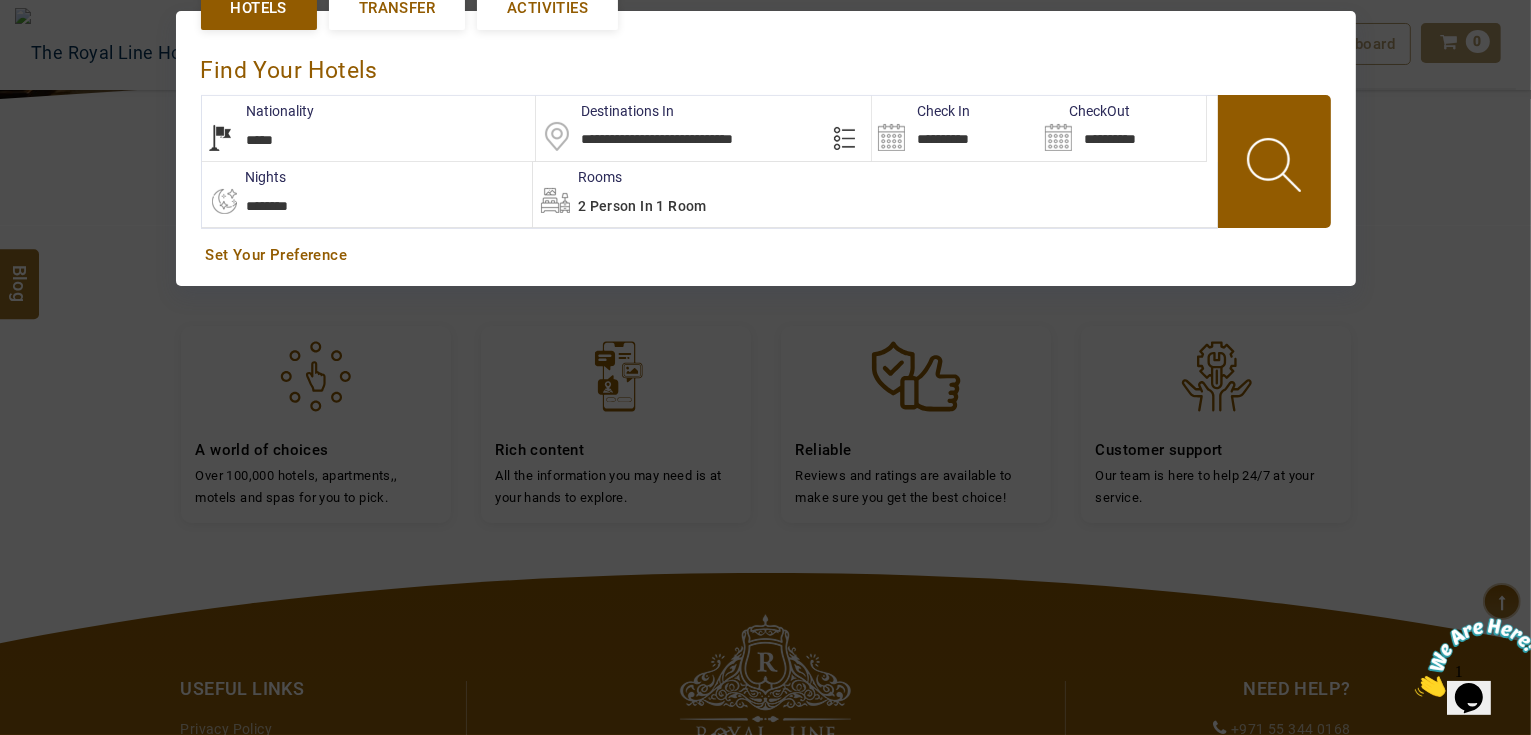 click on "**********" at bounding box center [703, 128] 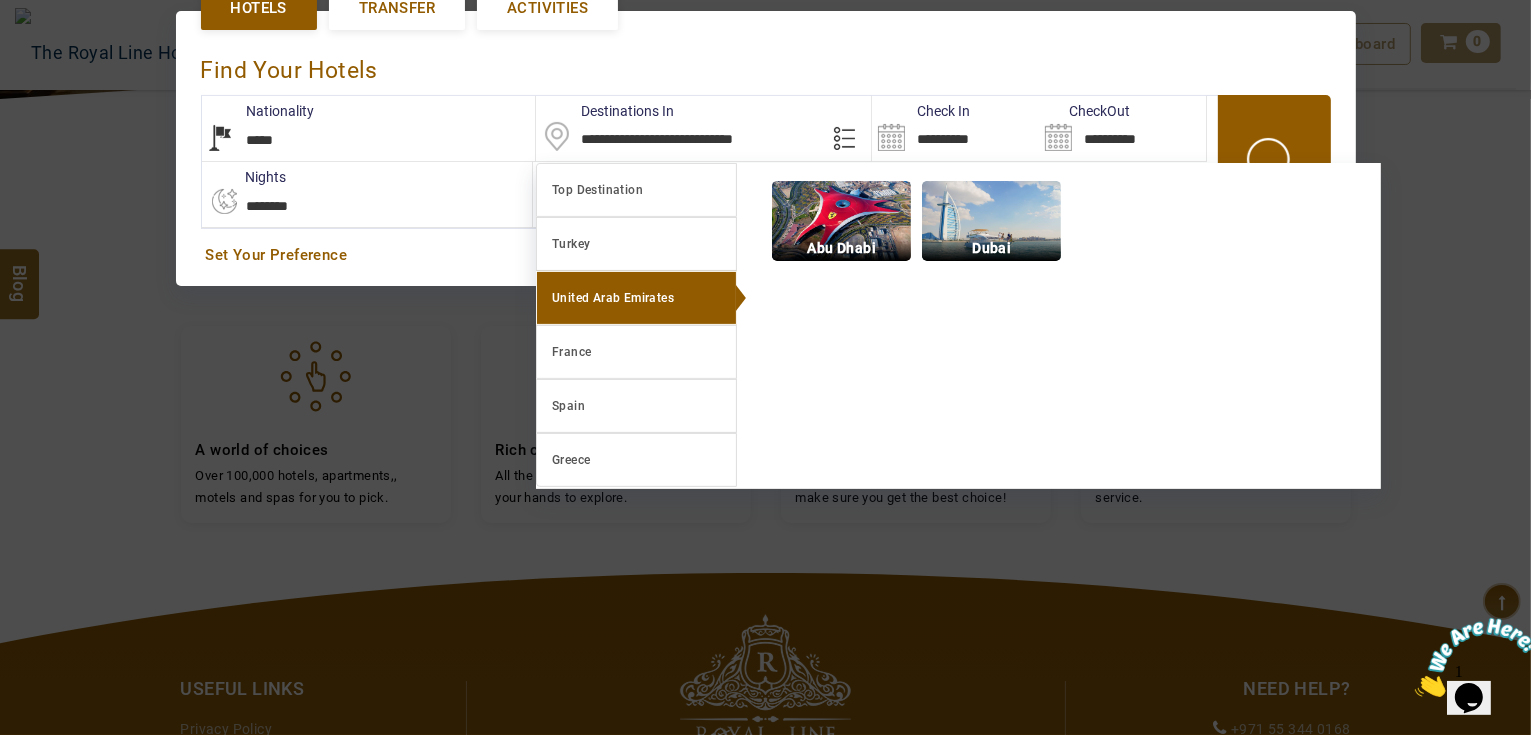click at bounding box center [1276, 168] 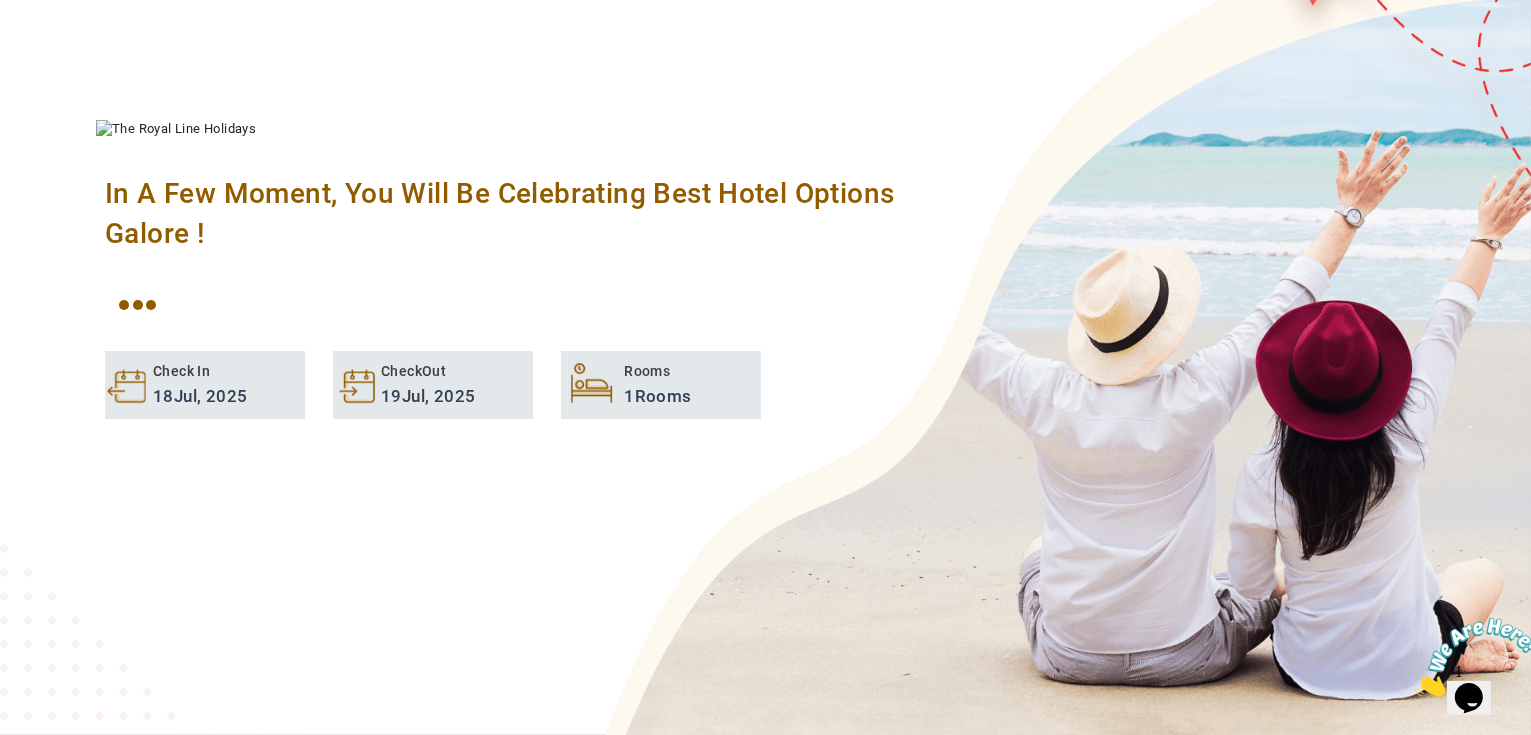 scroll, scrollTop: 460, scrollLeft: 0, axis: vertical 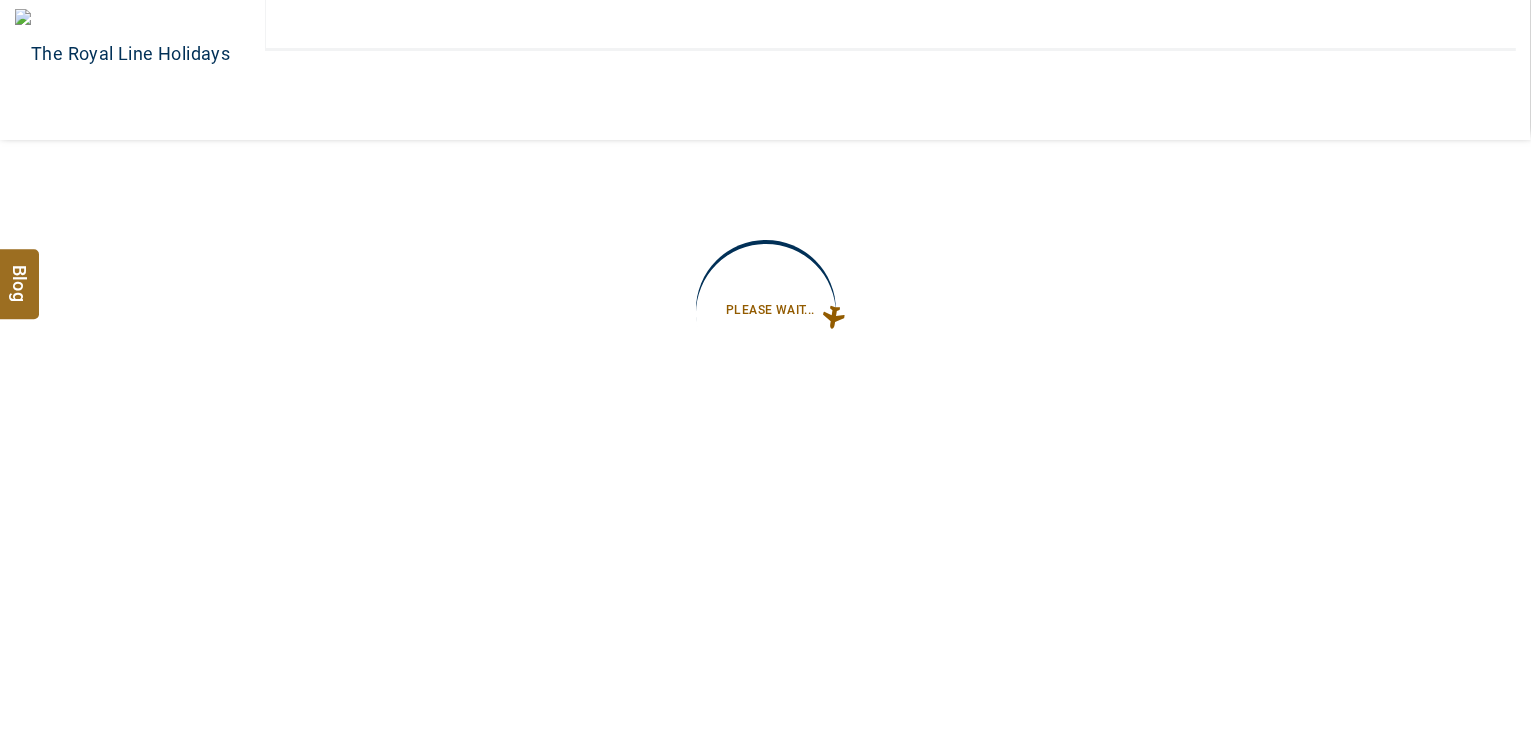 type on "**********" 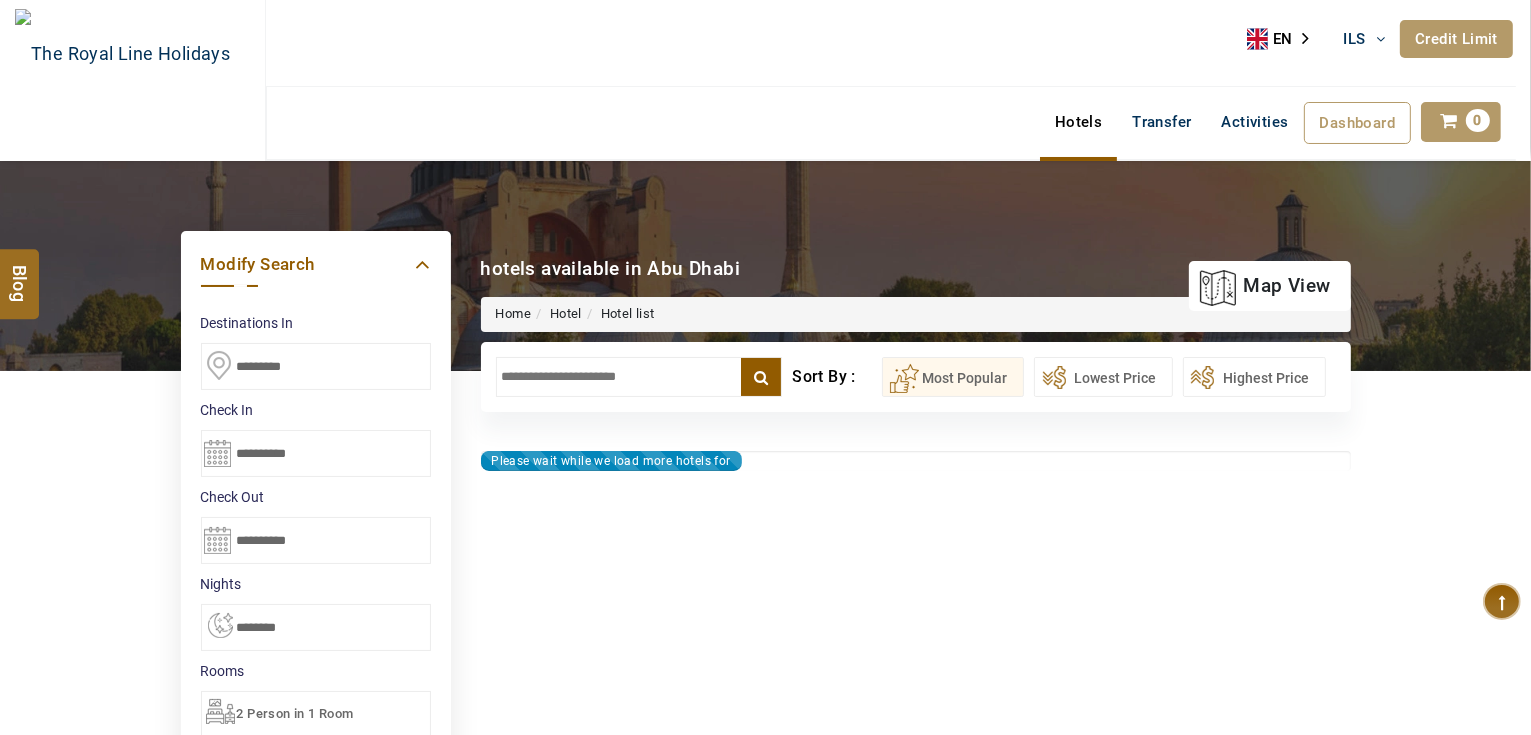 type on "**********" 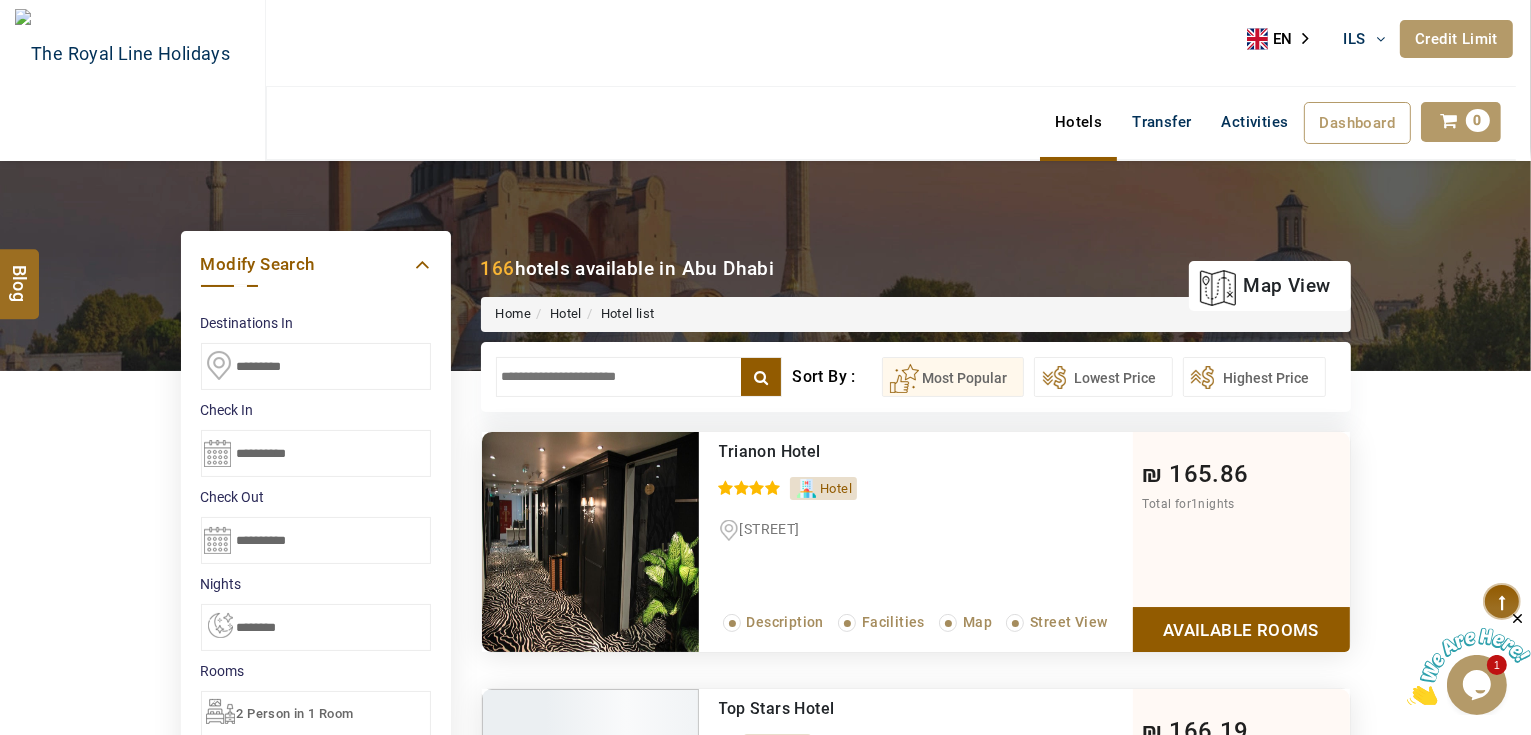 scroll, scrollTop: 0, scrollLeft: 0, axis: both 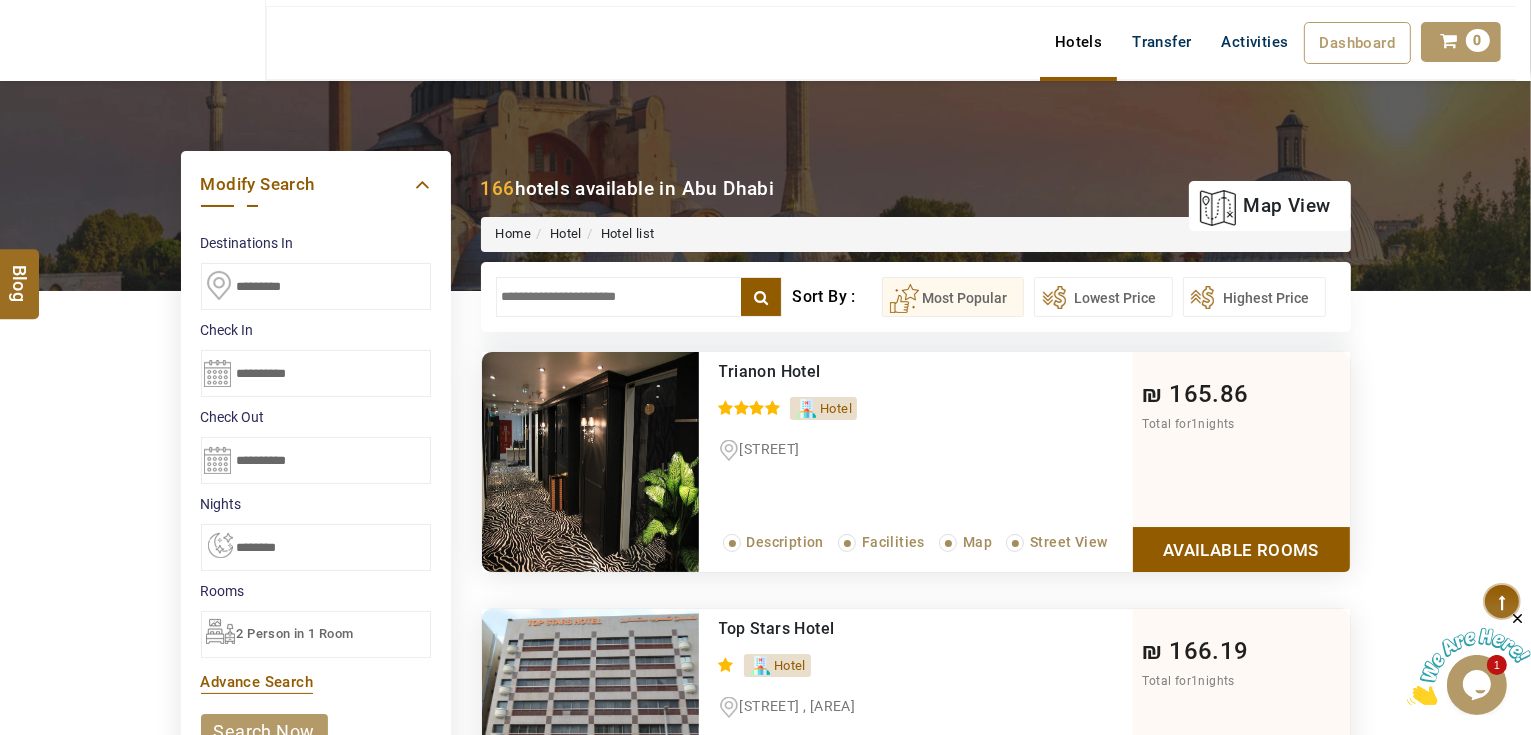 click on "*********" at bounding box center [316, 286] 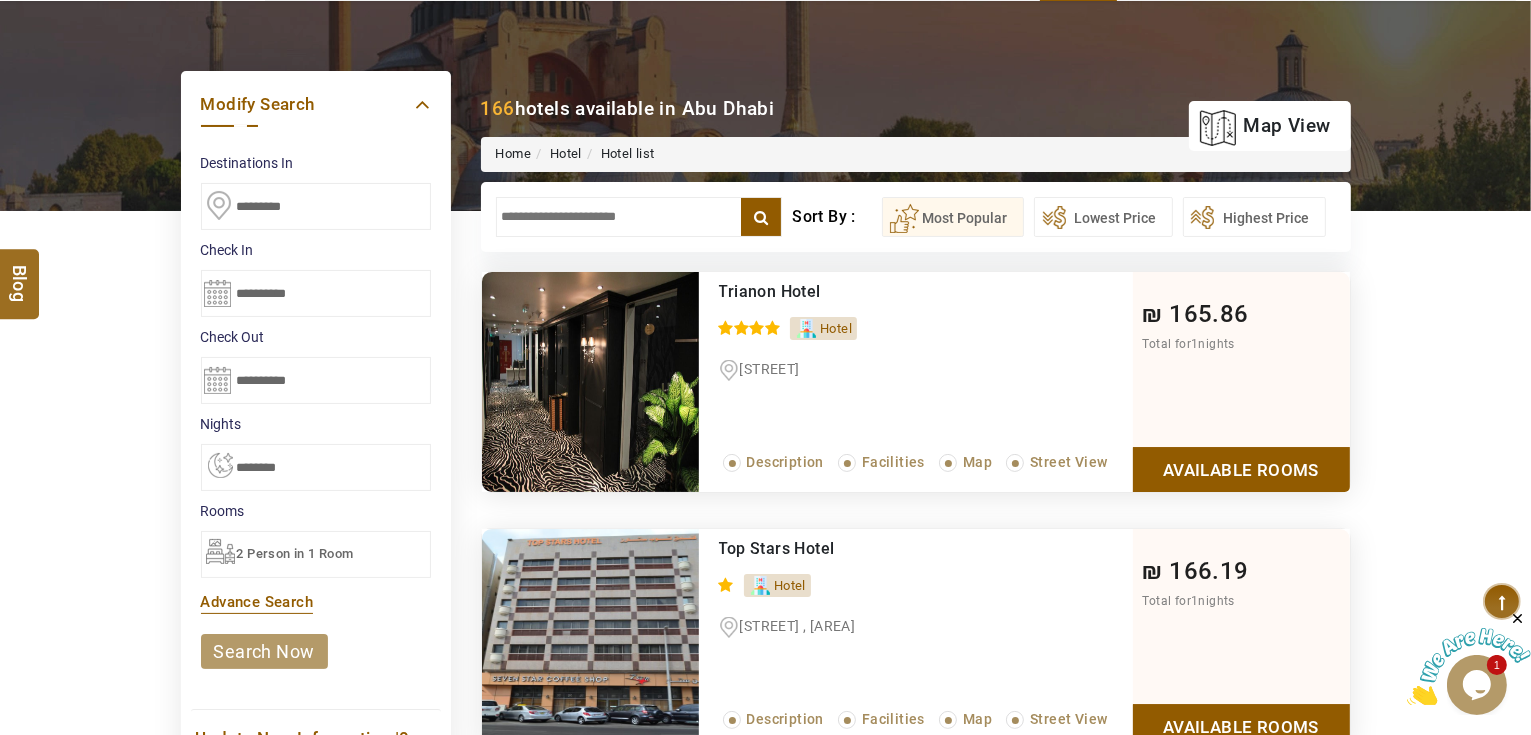scroll, scrollTop: 0, scrollLeft: 0, axis: both 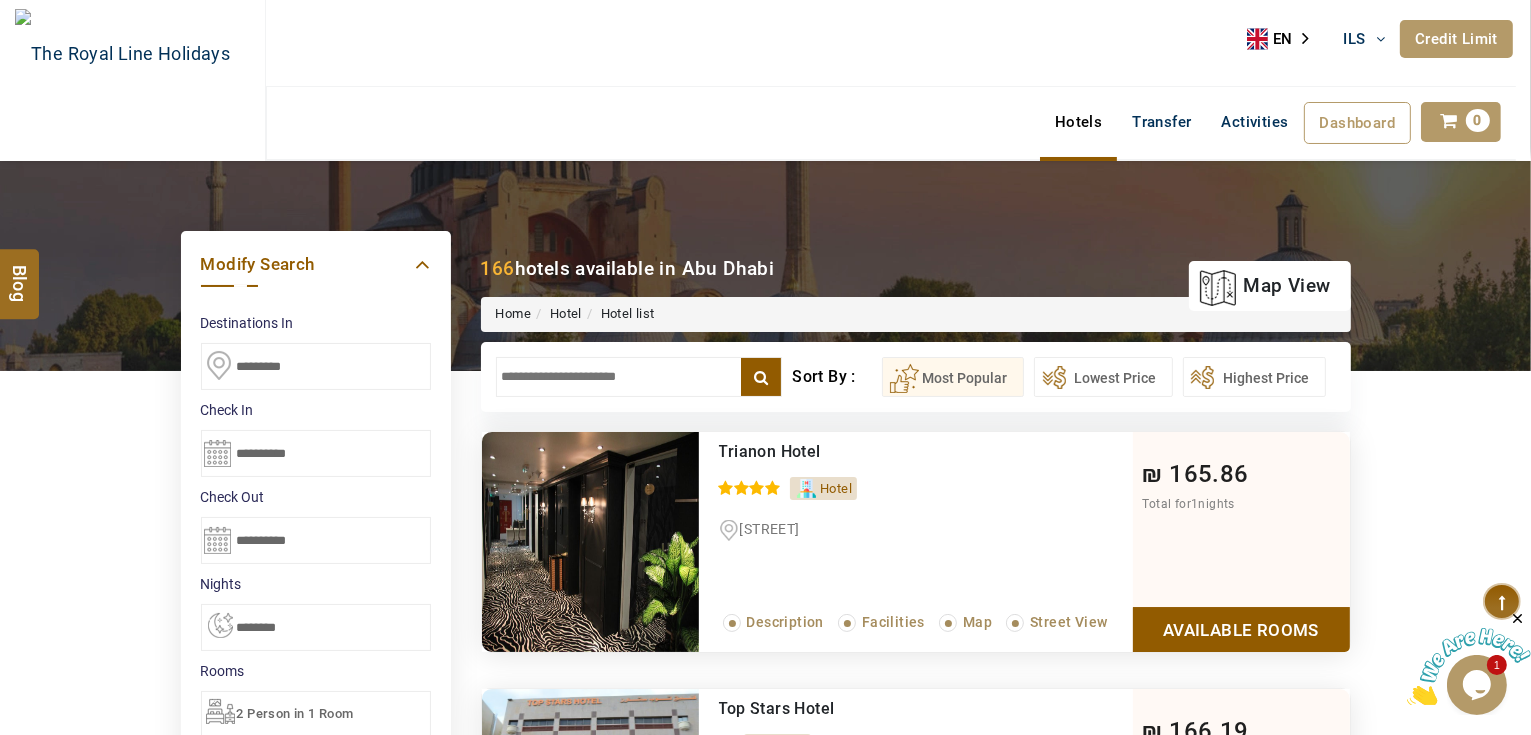 click at bounding box center (422, 264) 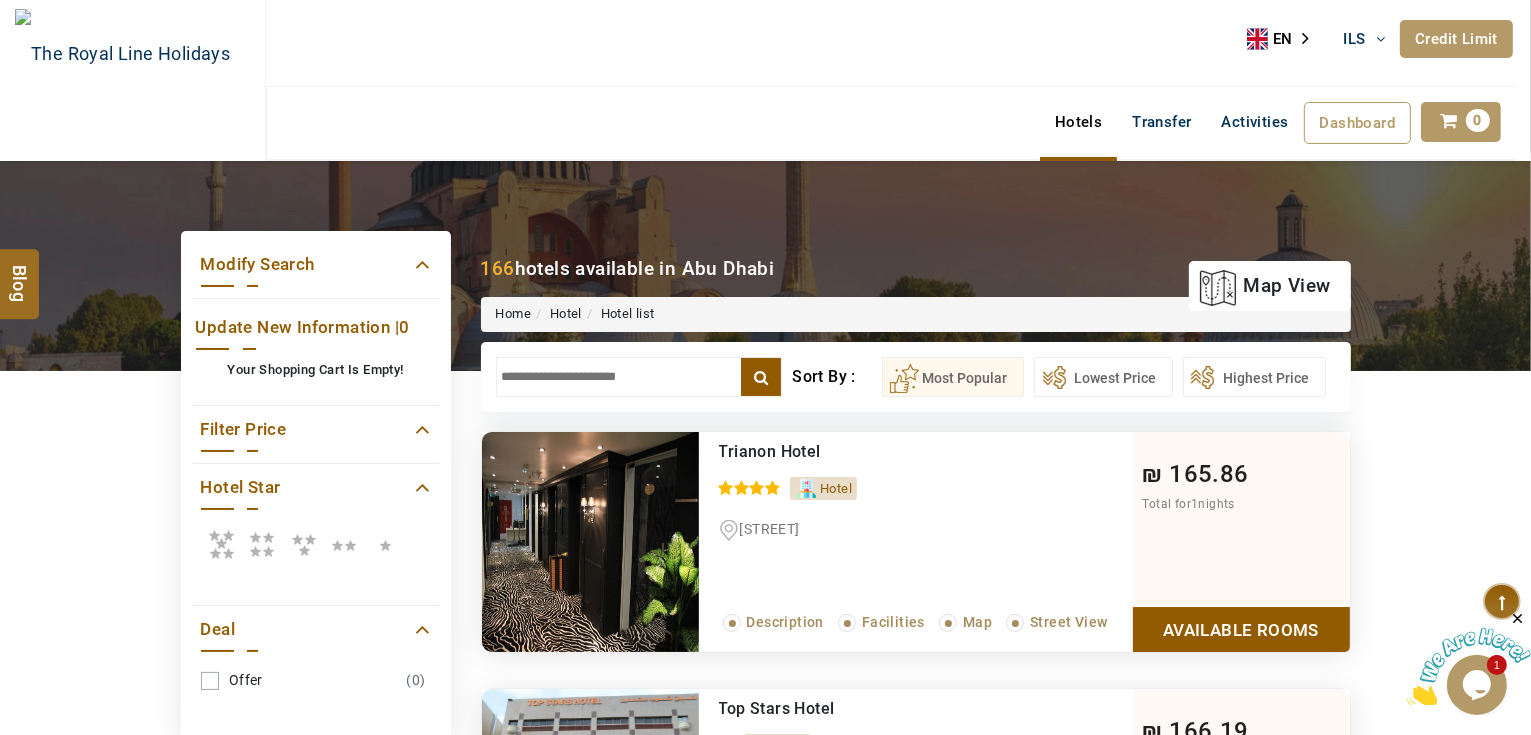 click at bounding box center [422, 264] 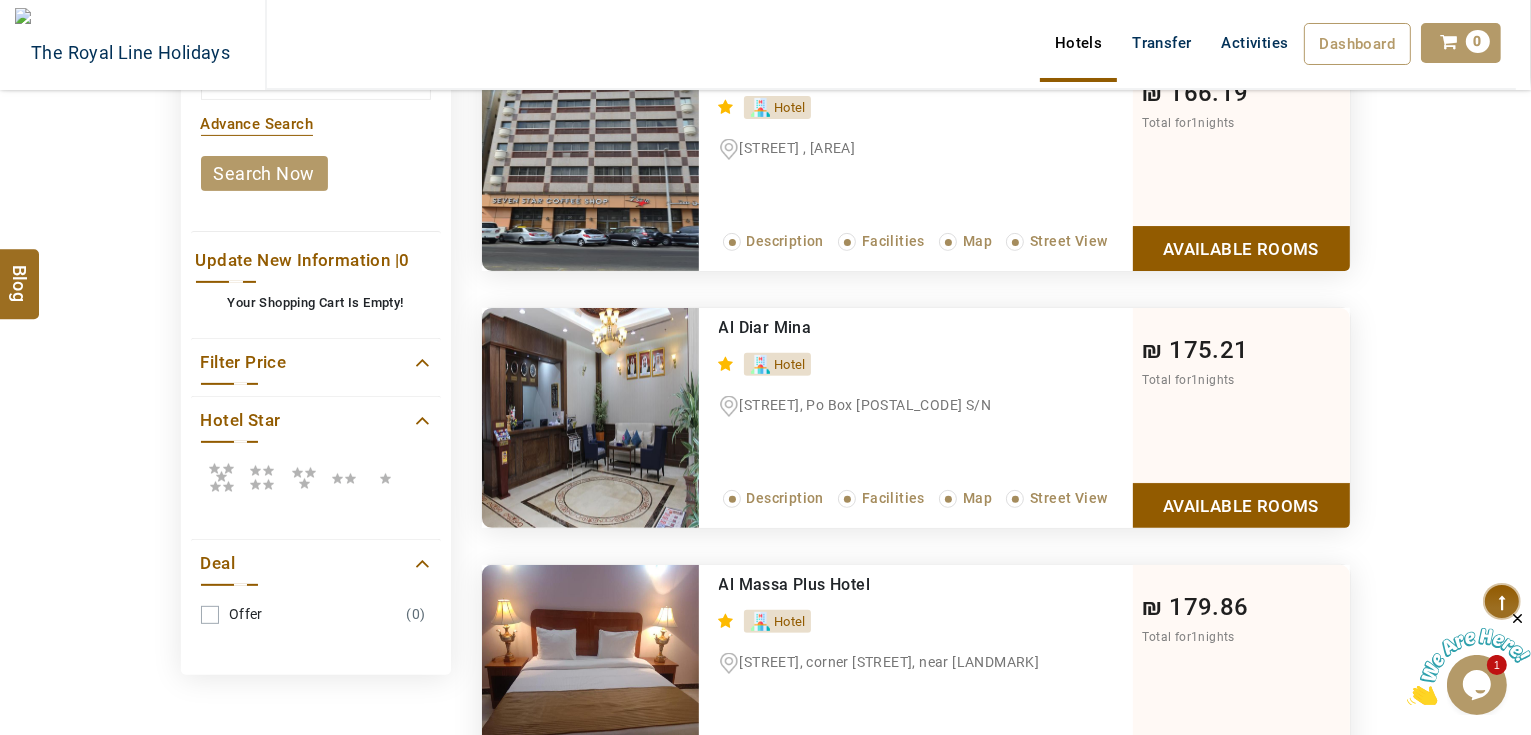 scroll, scrollTop: 640, scrollLeft: 0, axis: vertical 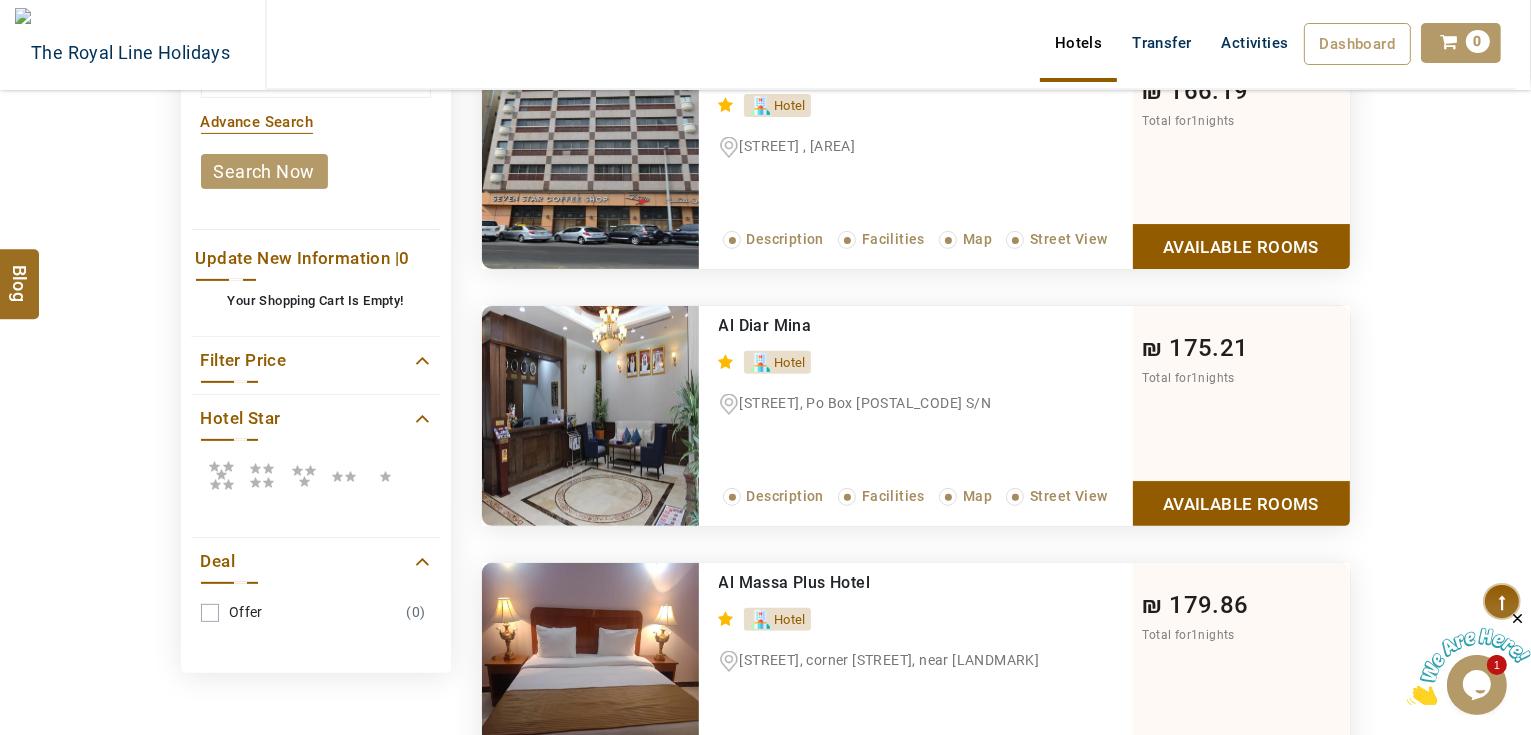 click at bounding box center [422, 360] 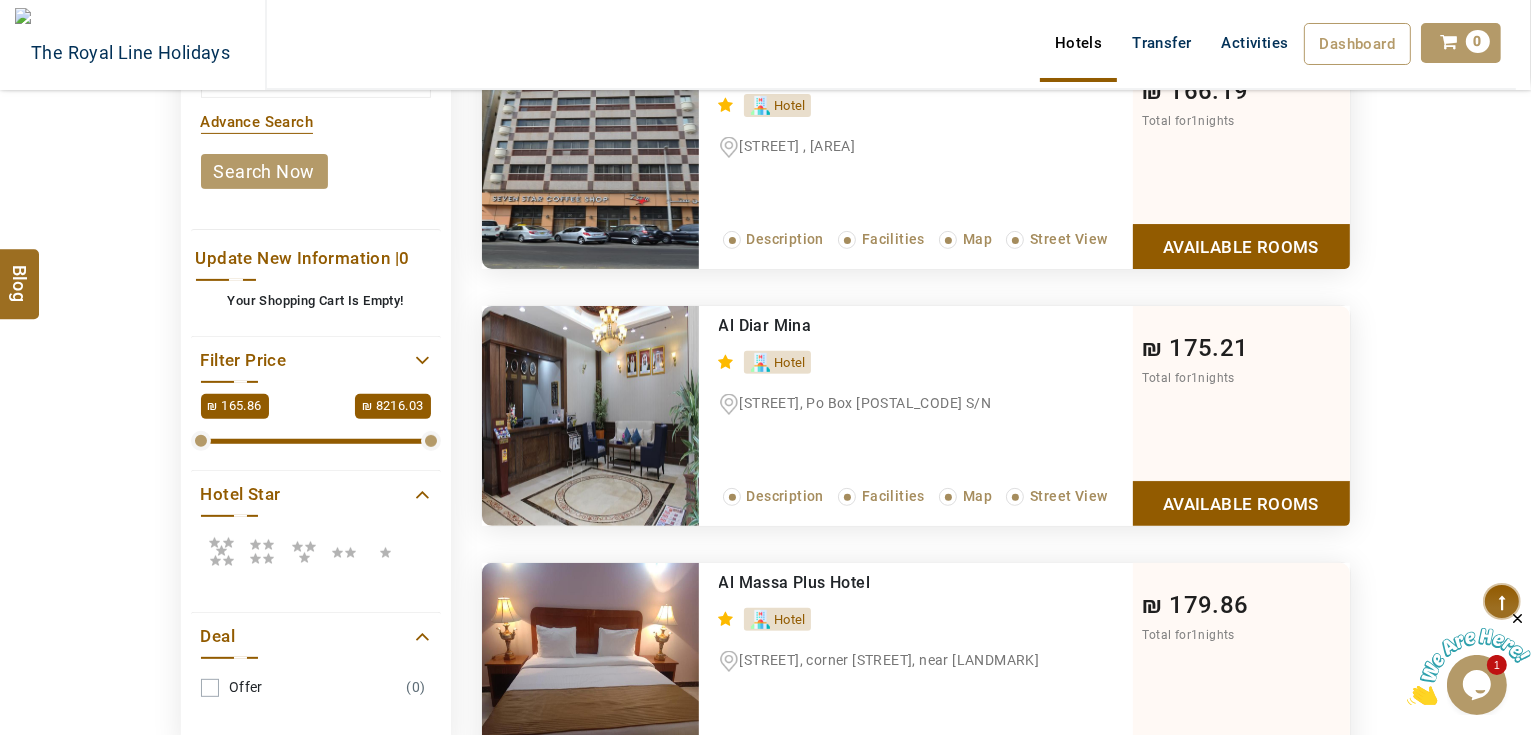 click at bounding box center (422, 360) 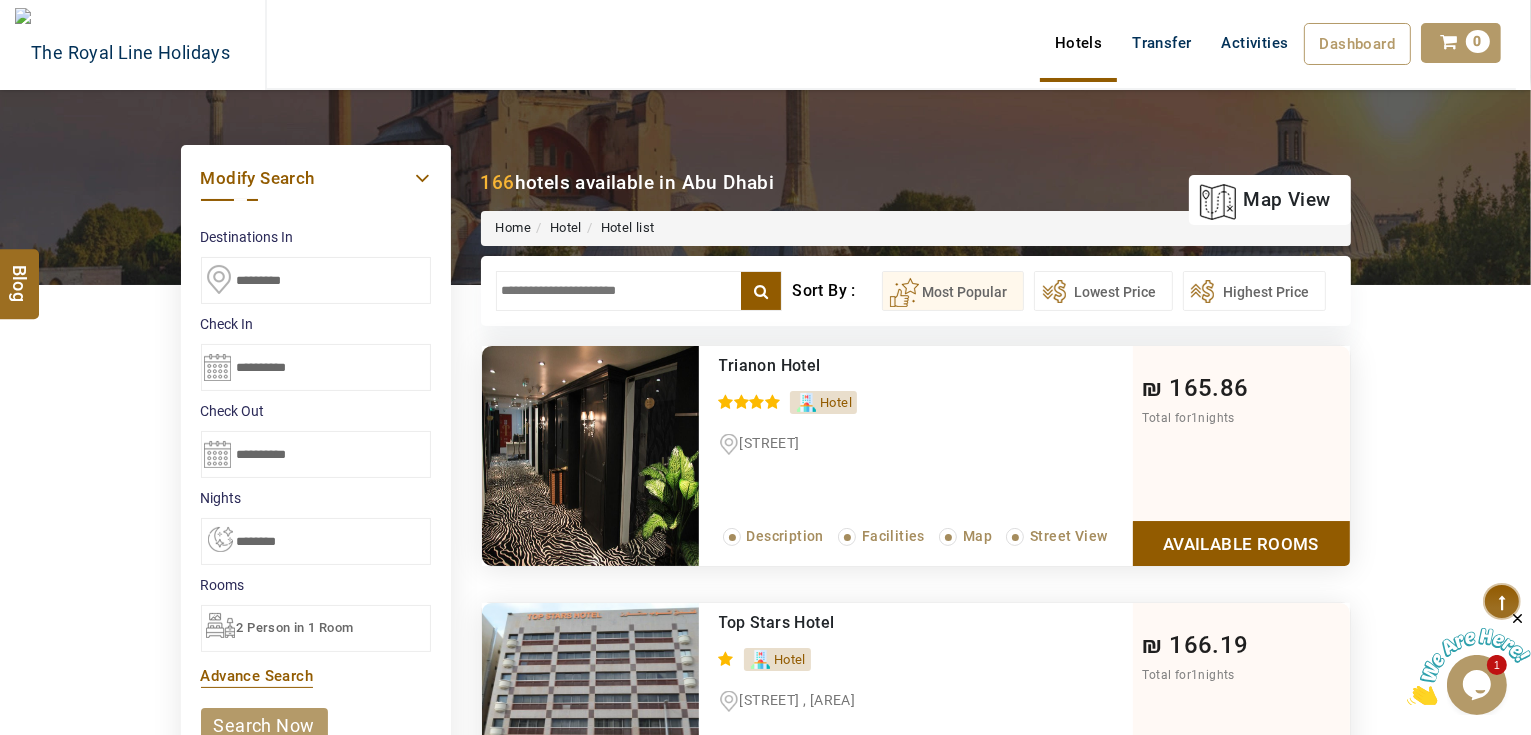 scroll, scrollTop: 80, scrollLeft: 0, axis: vertical 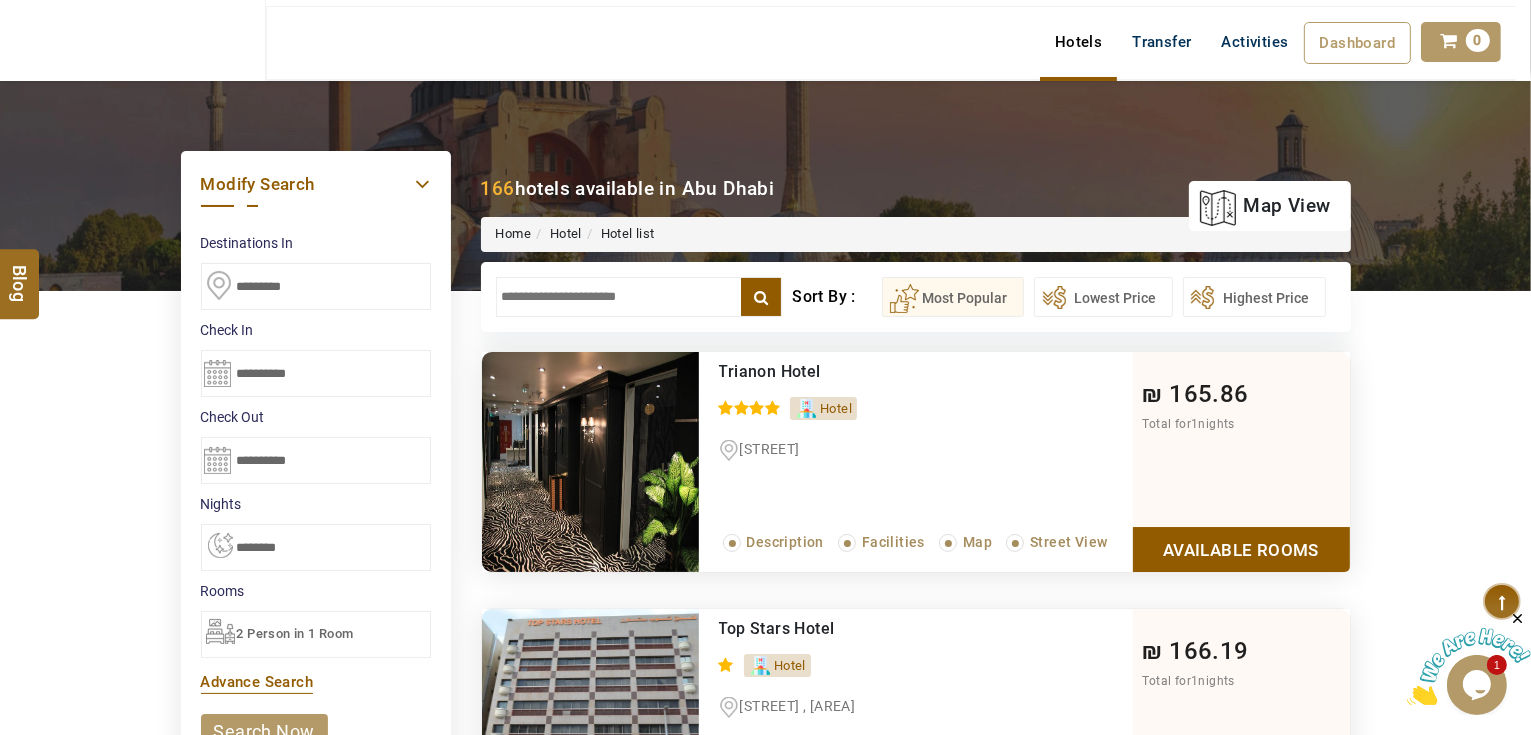 click on "*********" at bounding box center [316, 286] 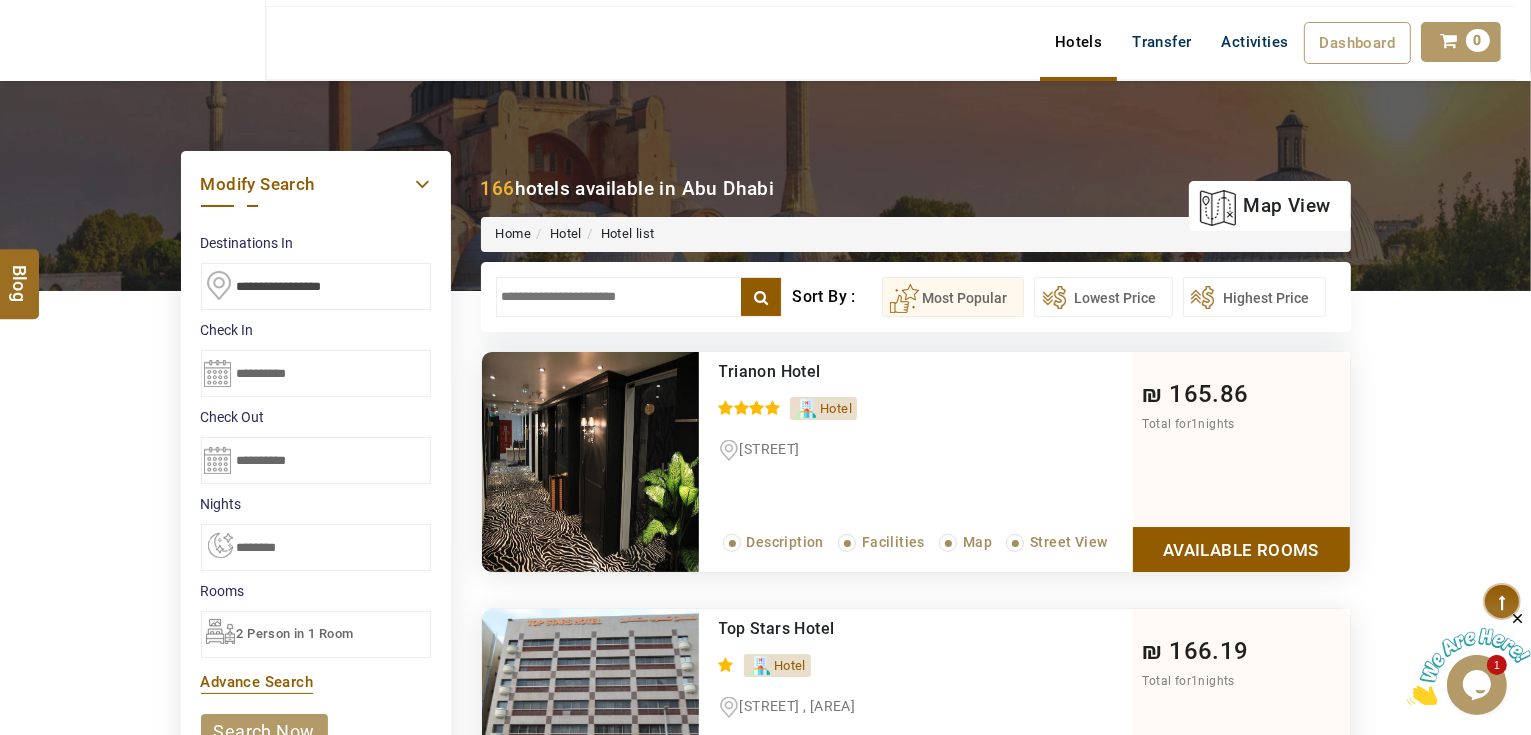 click at bounding box center [316, 286] 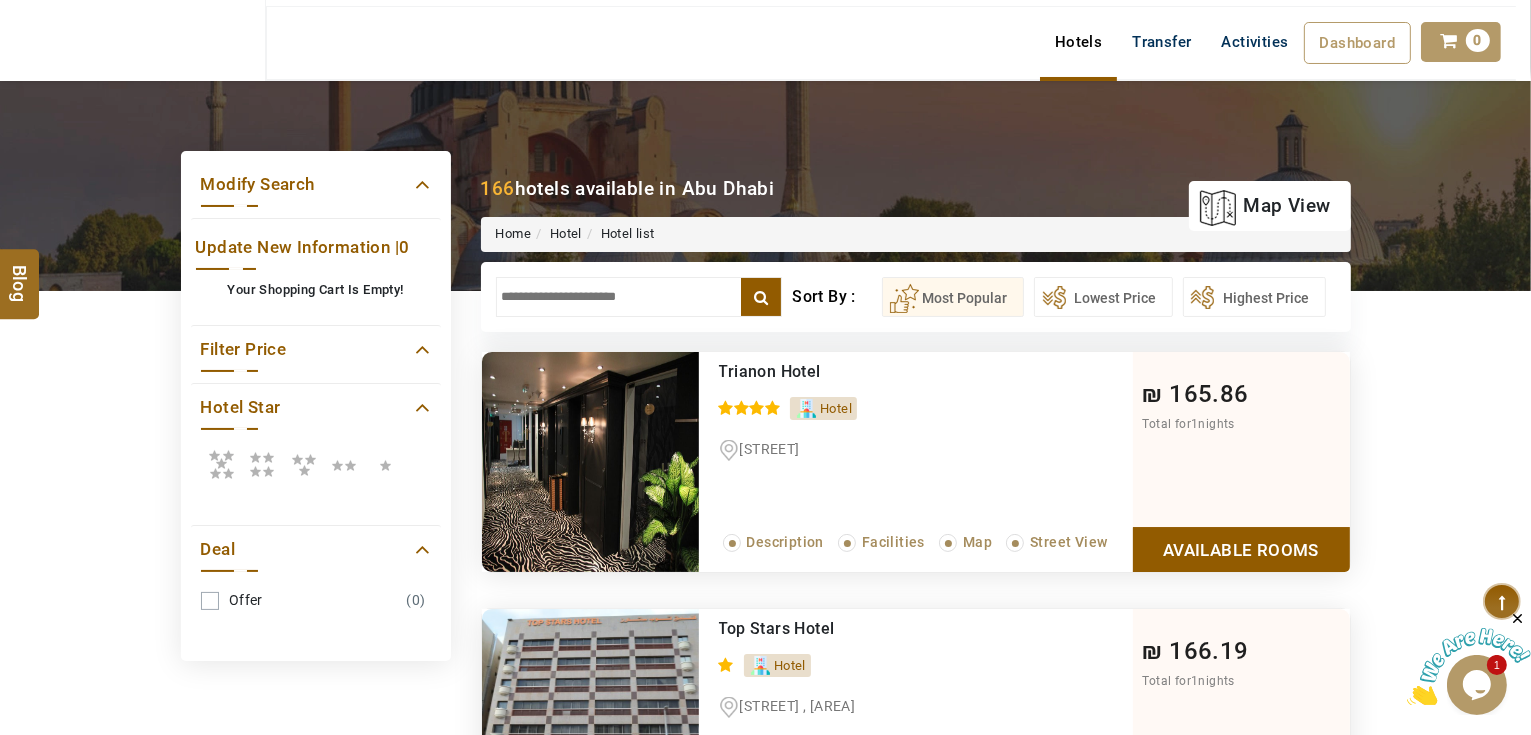 click at bounding box center [422, 184] 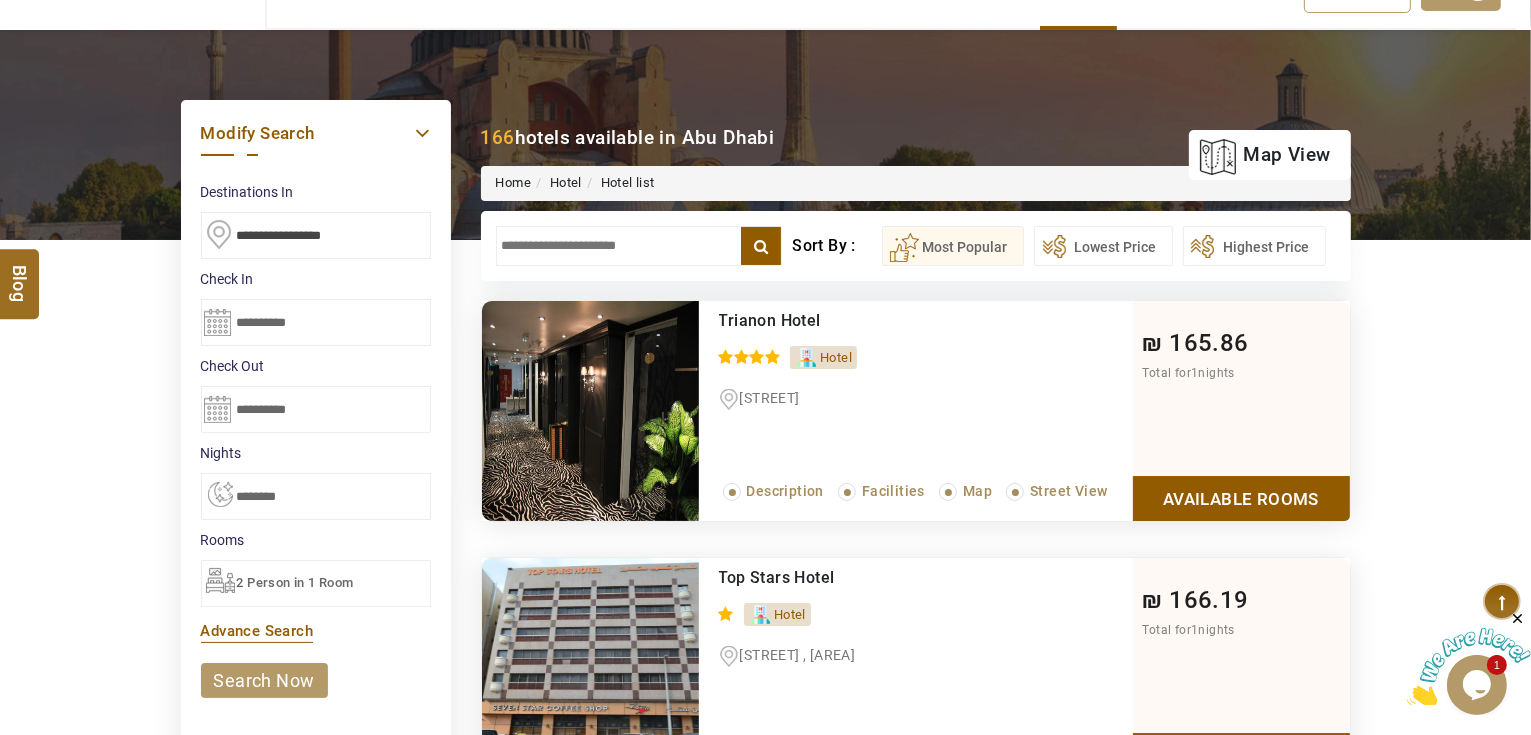 scroll, scrollTop: 160, scrollLeft: 0, axis: vertical 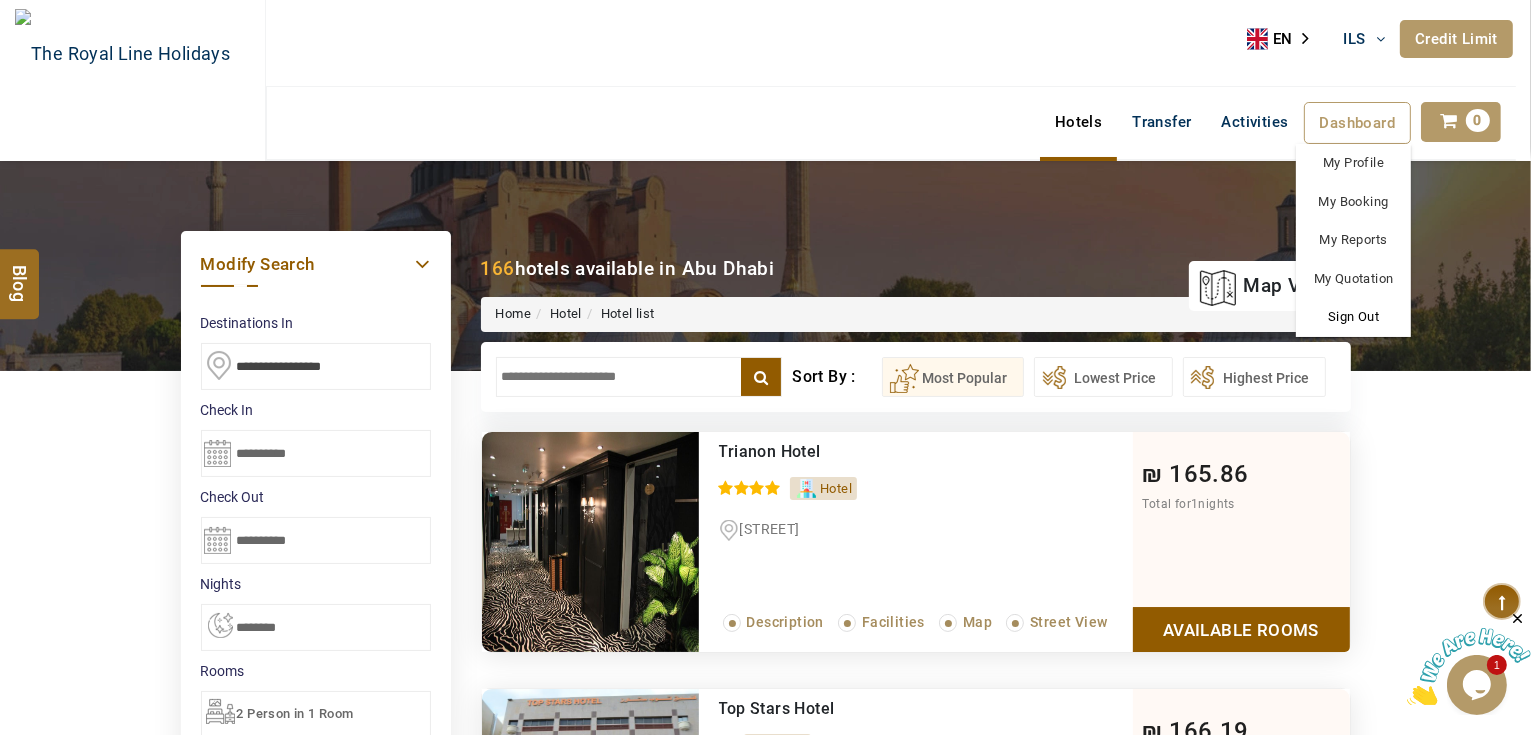 click on "Sign Out" at bounding box center (1353, 317) 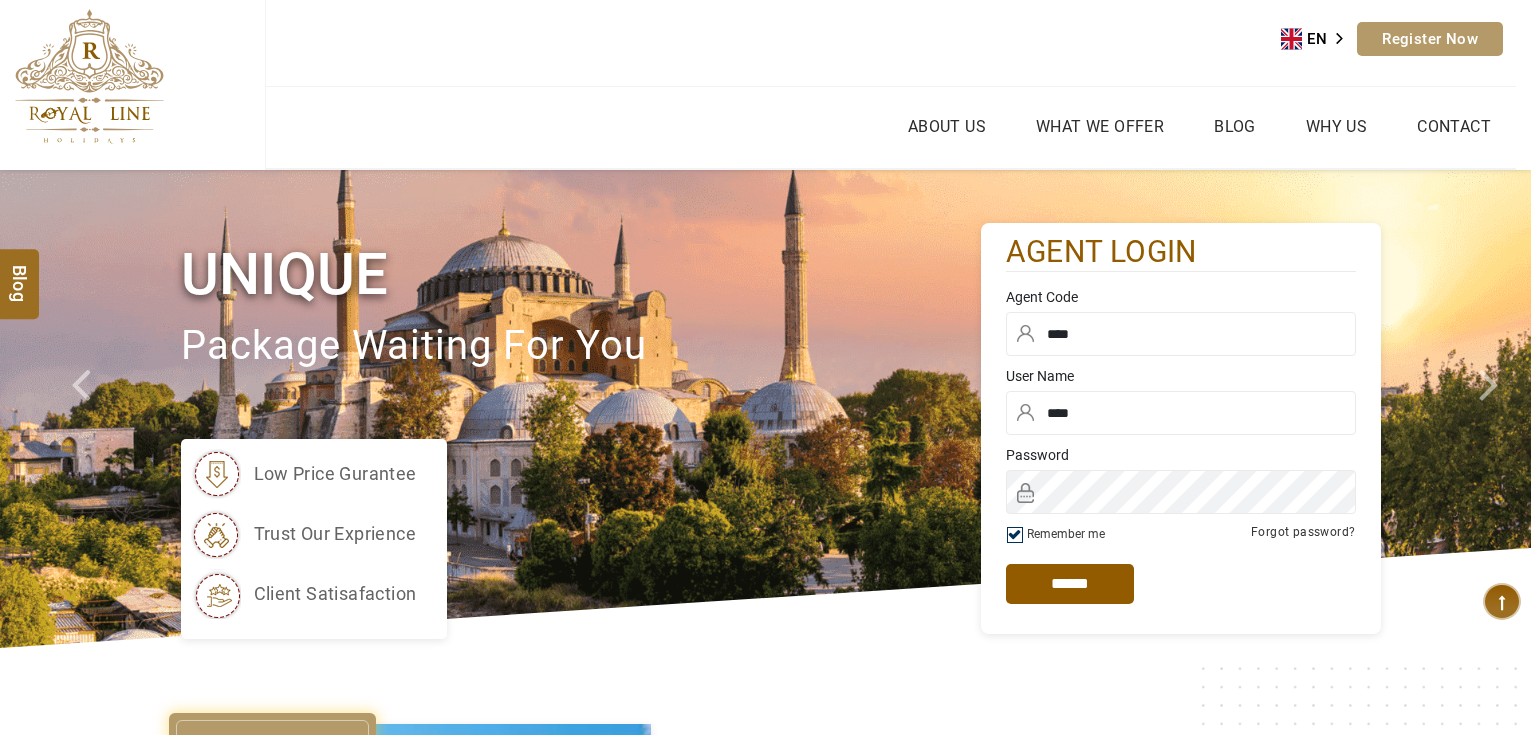 scroll, scrollTop: 0, scrollLeft: 0, axis: both 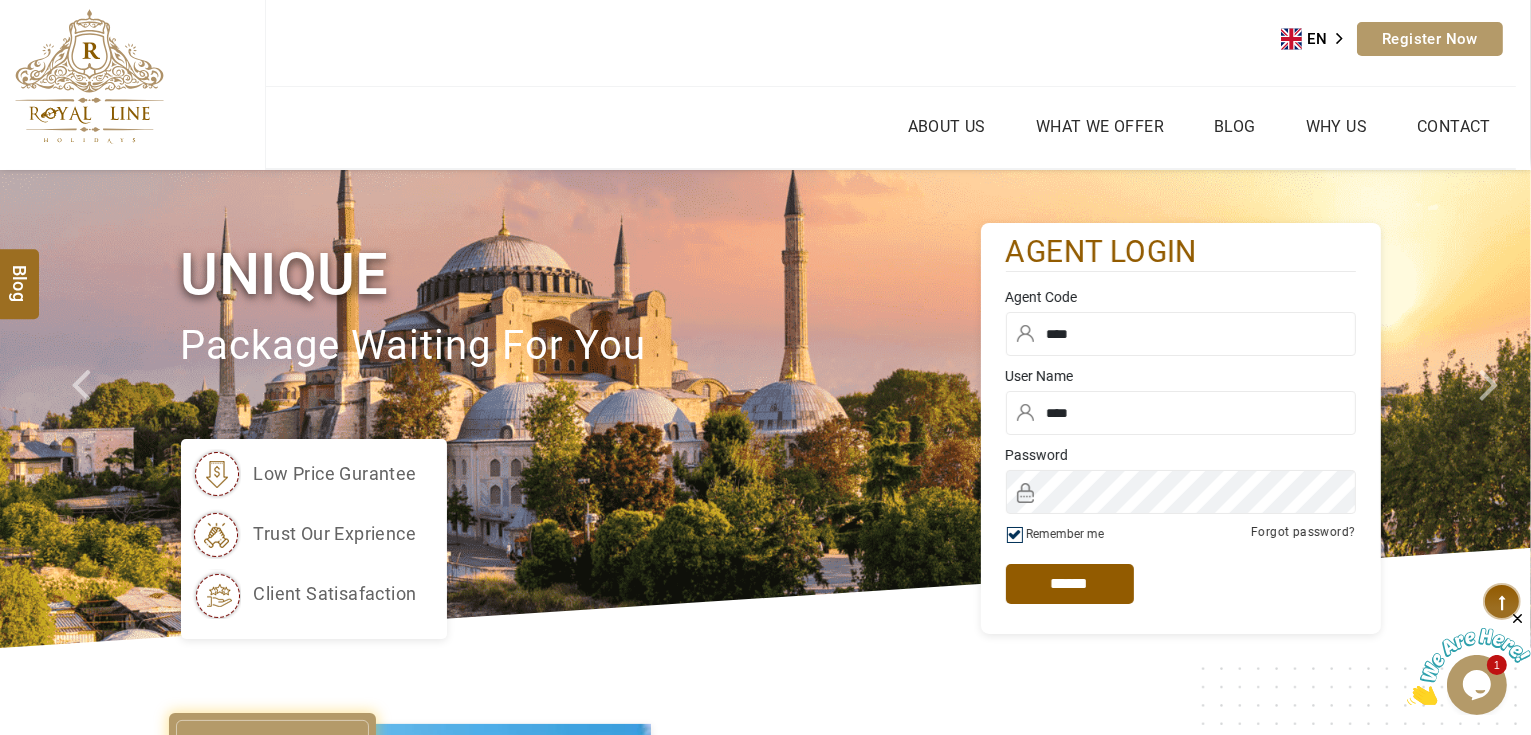 click on "****" at bounding box center (1181, 334) 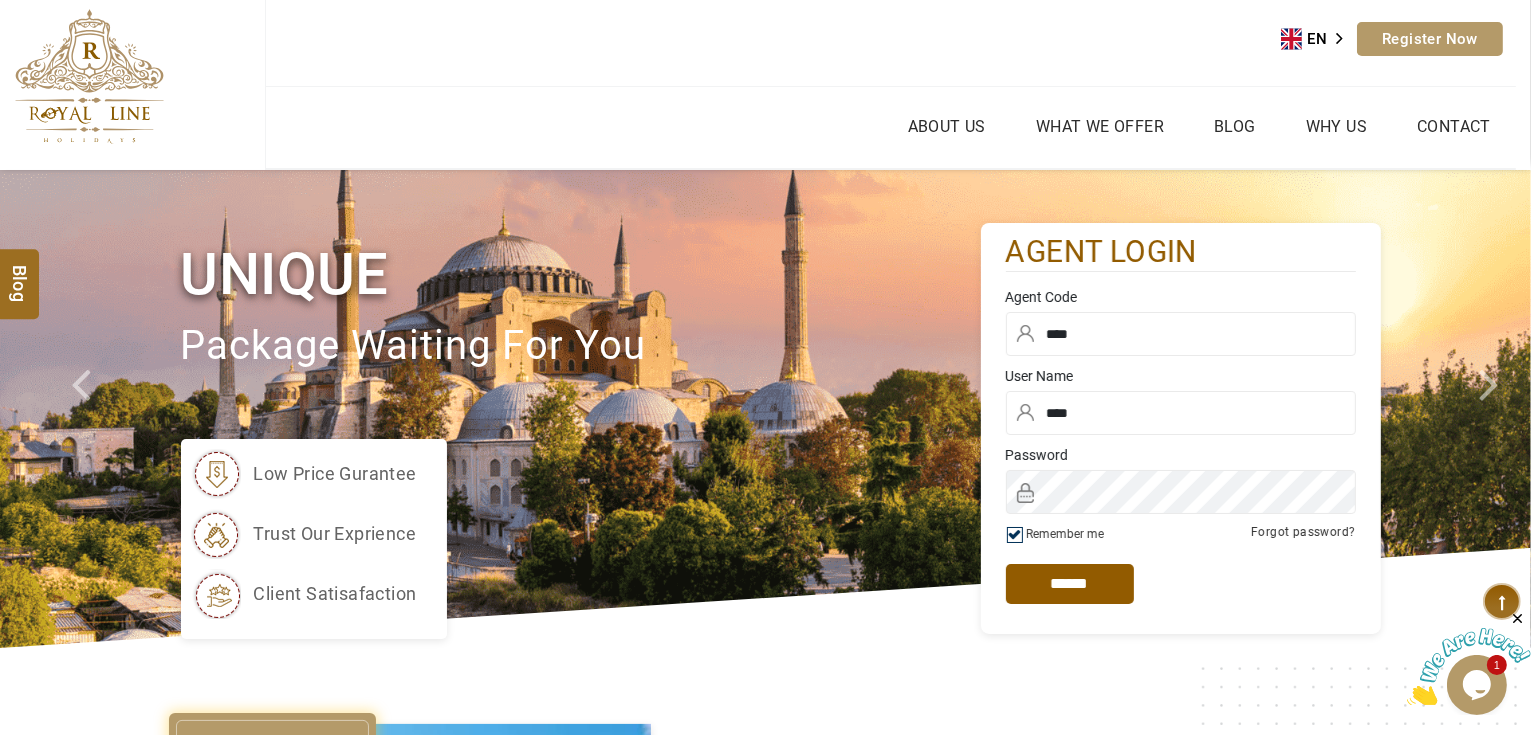 click on "****" at bounding box center (1181, 413) 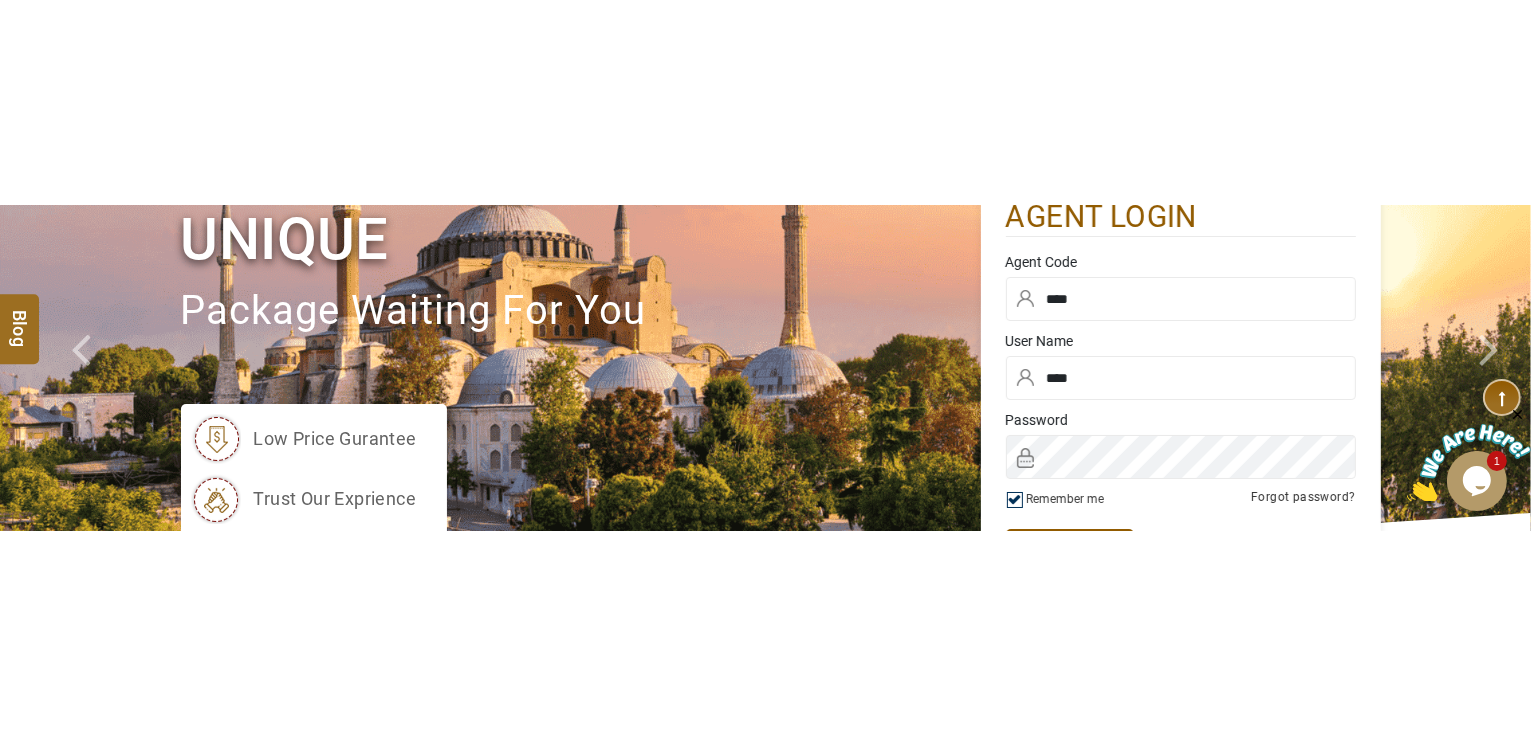 scroll, scrollTop: 320, scrollLeft: 0, axis: vertical 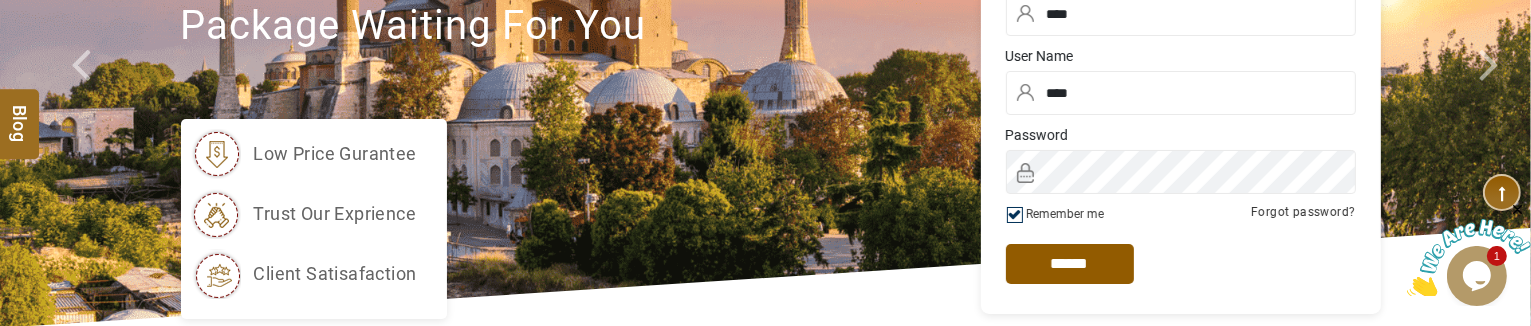 click at bounding box center (1181, 177) 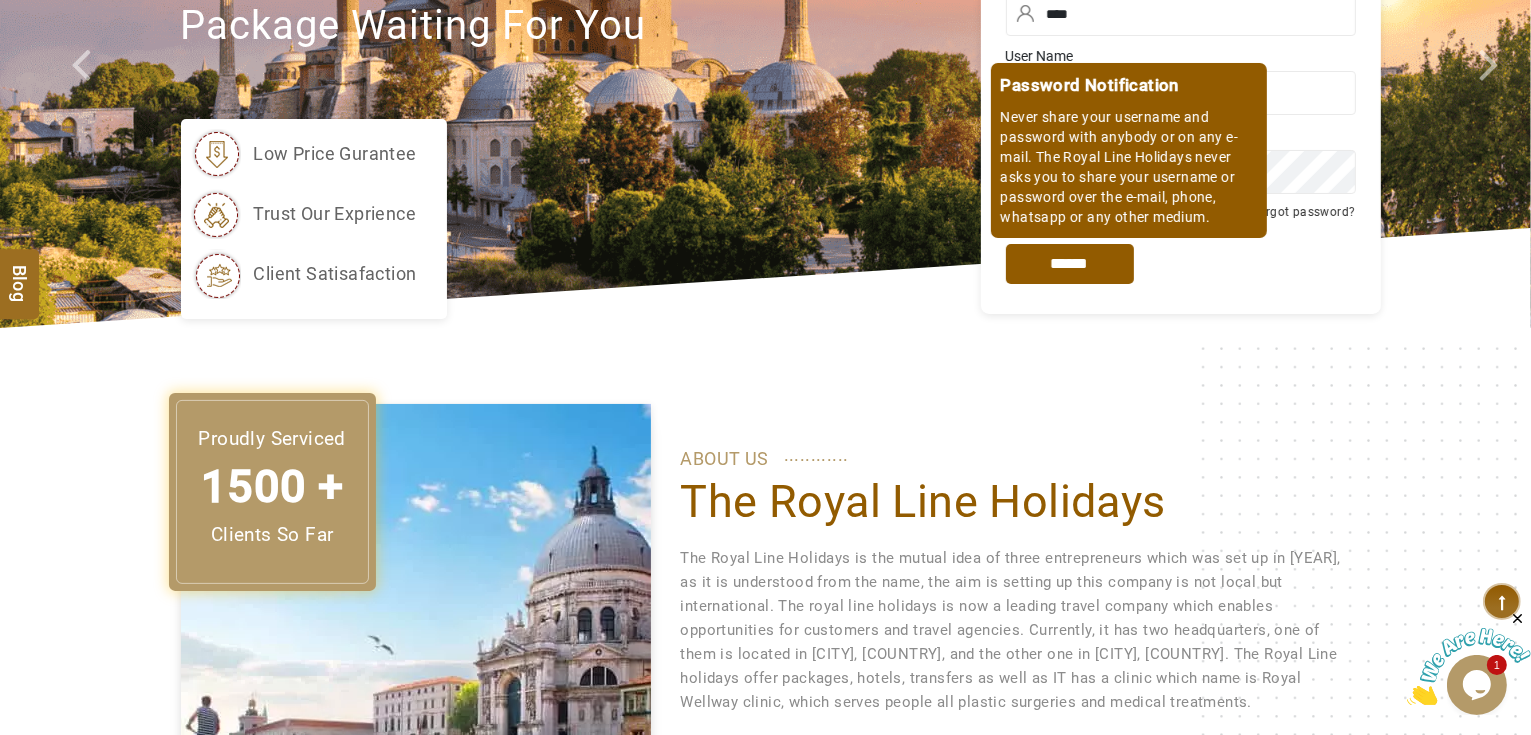 click on "*****" at bounding box center [1070, 264] 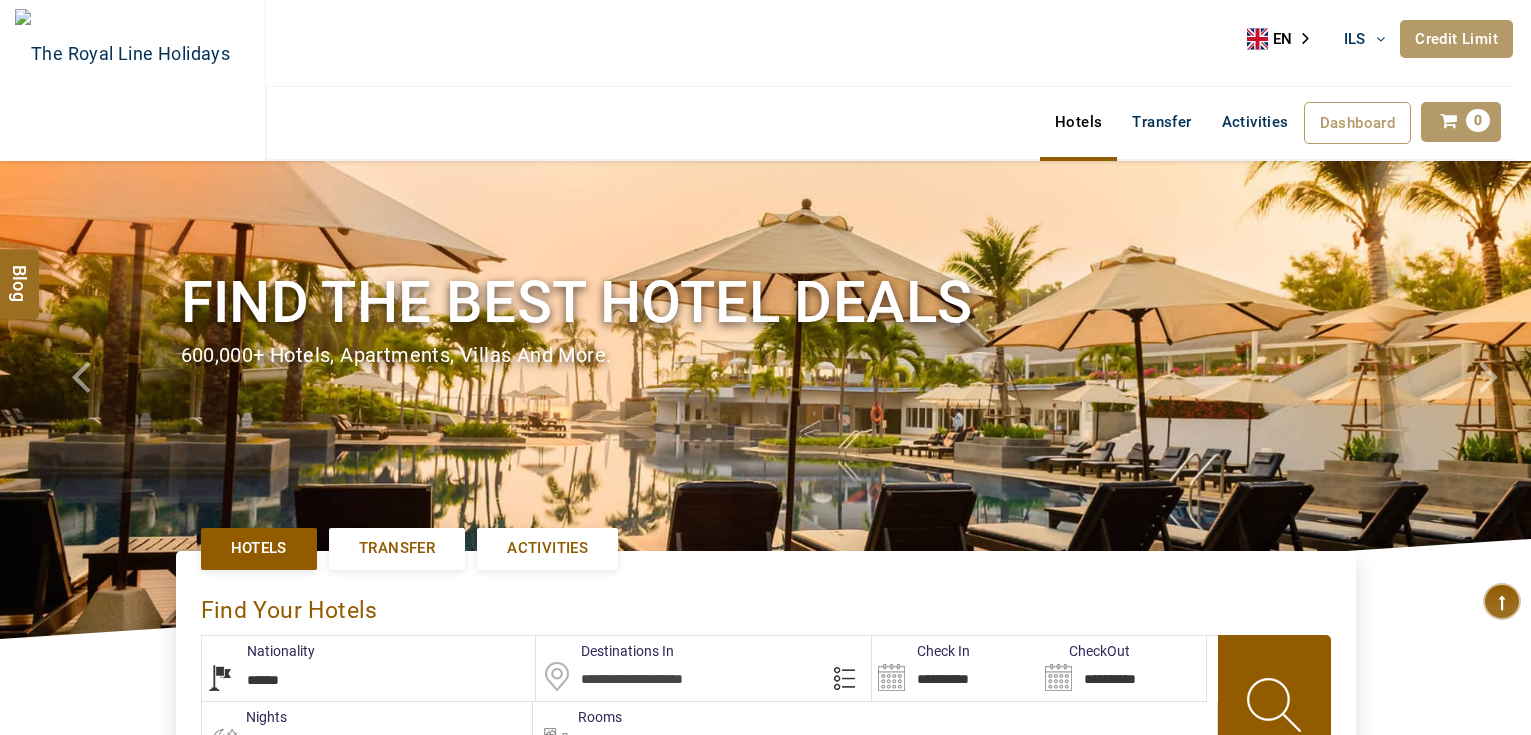 select on "******" 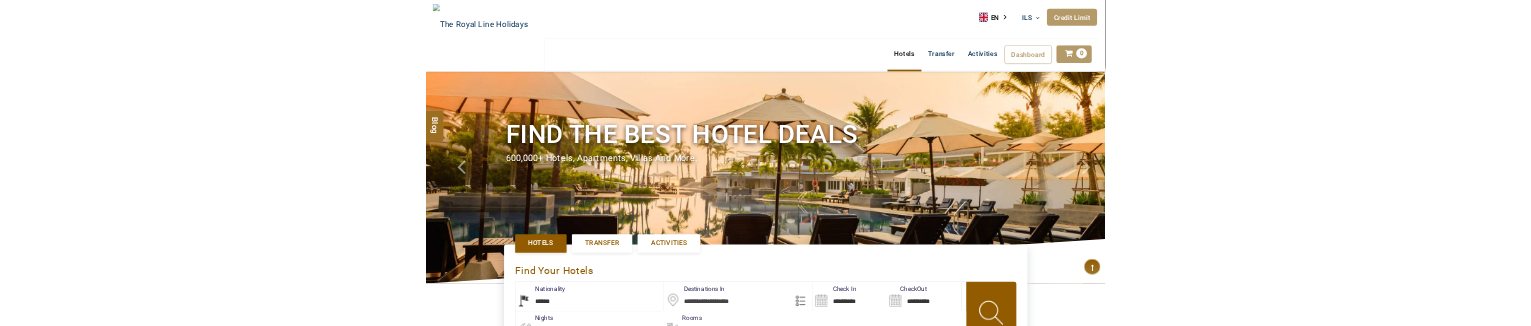 scroll, scrollTop: 320, scrollLeft: 0, axis: vertical 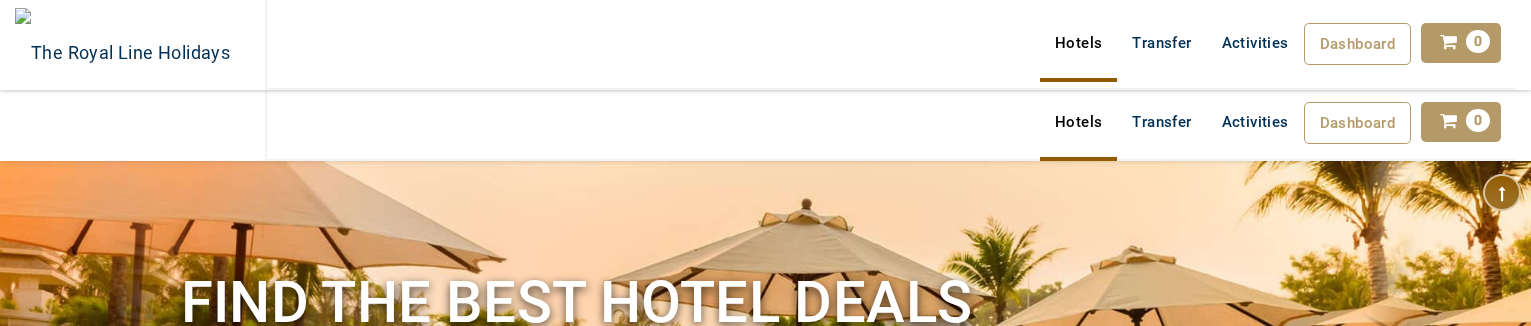 select on "******" 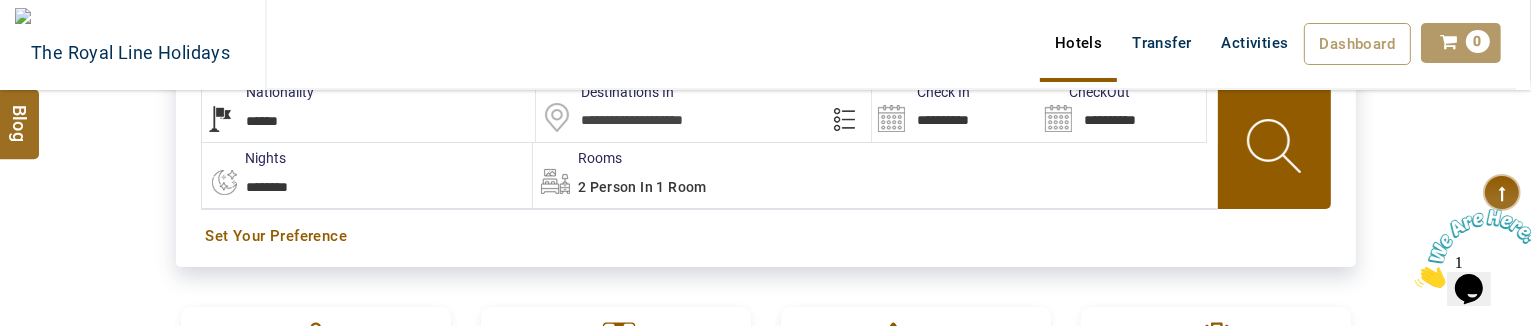 scroll, scrollTop: 0, scrollLeft: 0, axis: both 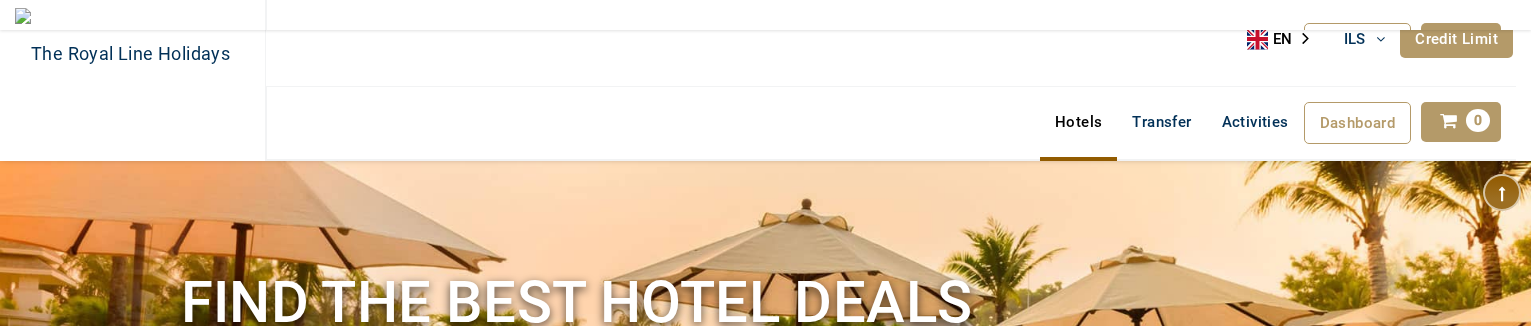 select on "******" 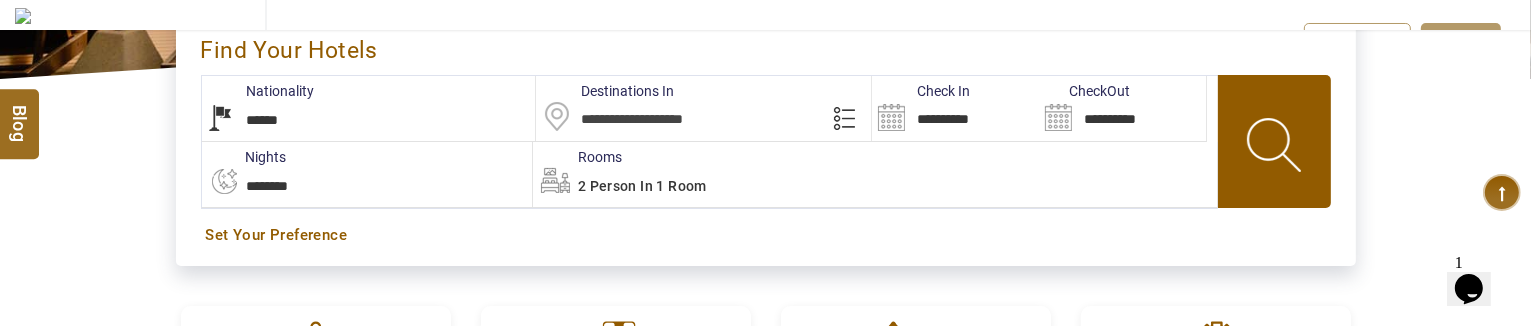 scroll, scrollTop: 560, scrollLeft: 0, axis: vertical 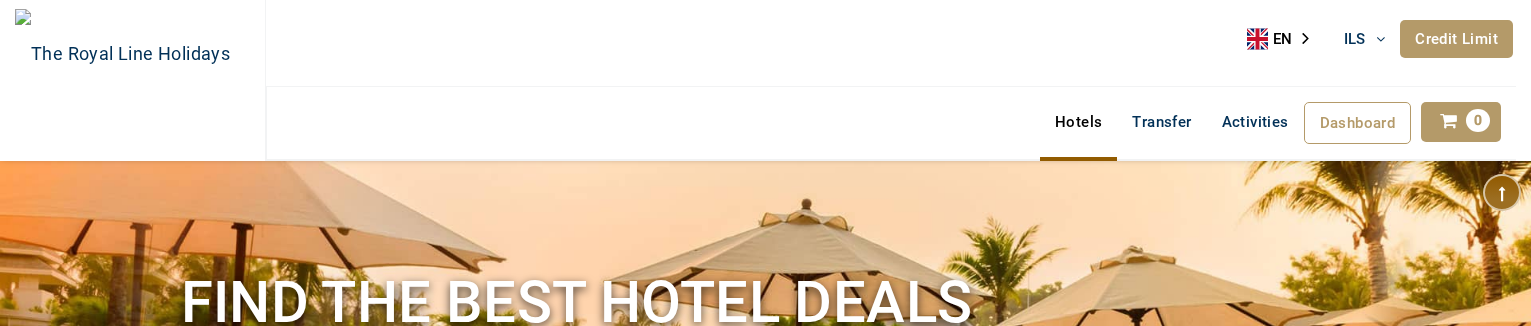 select on "******" 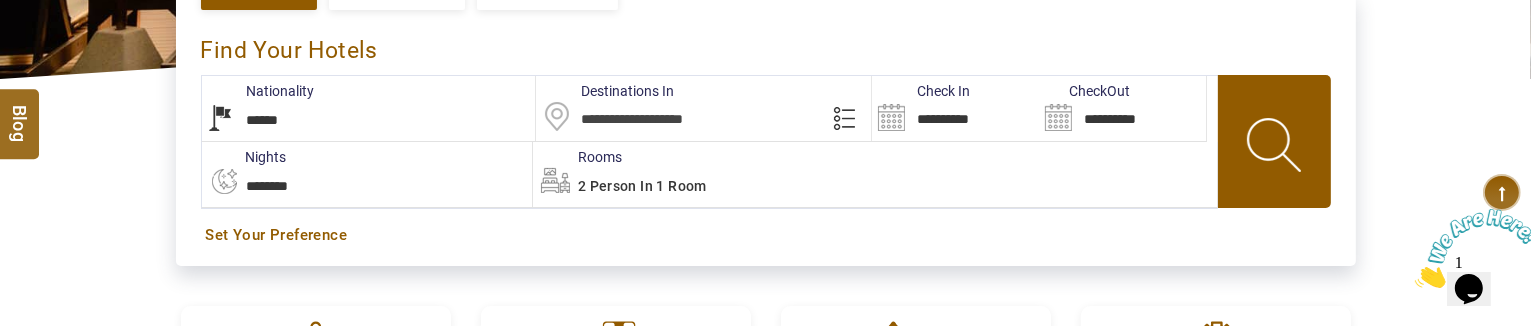 scroll, scrollTop: 0, scrollLeft: 0, axis: both 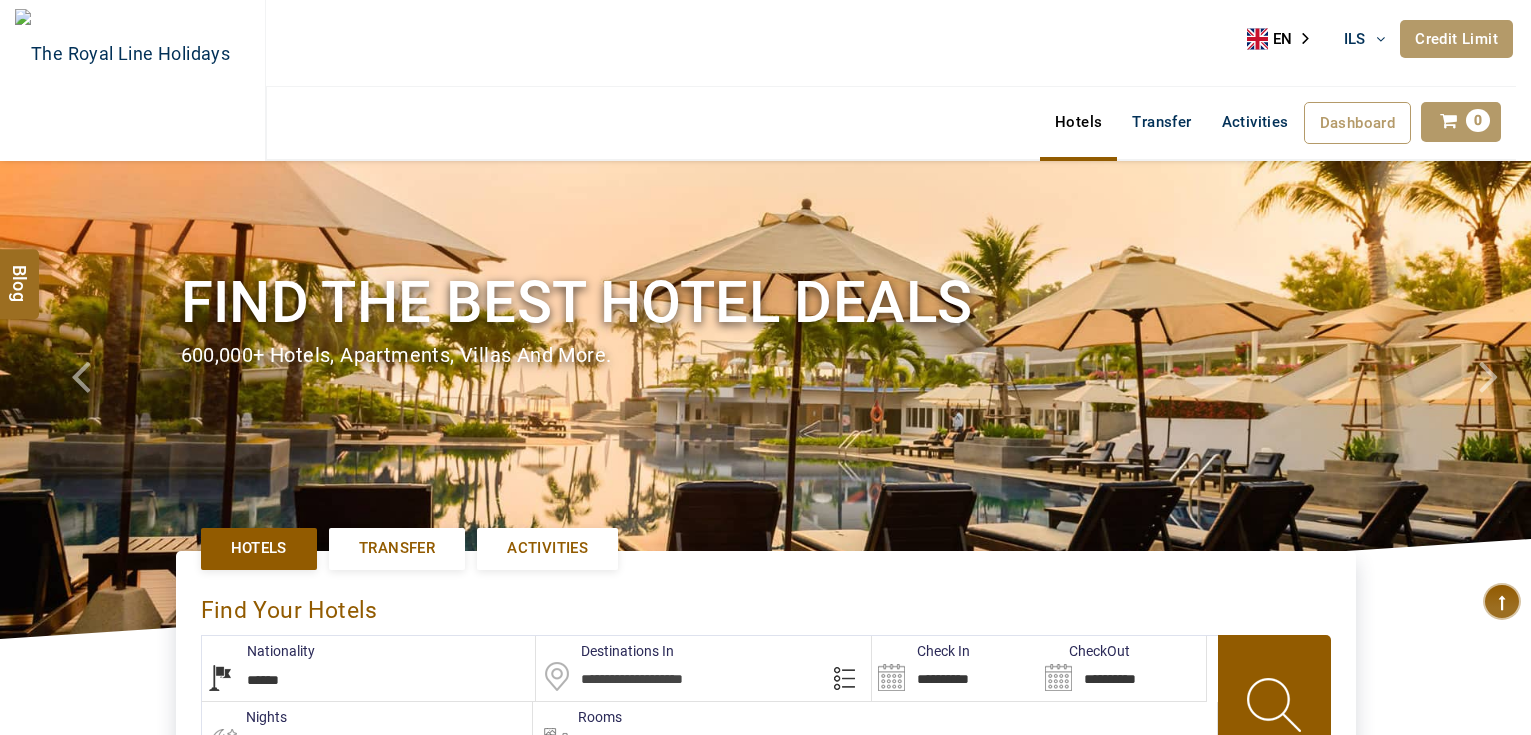 select on "******" 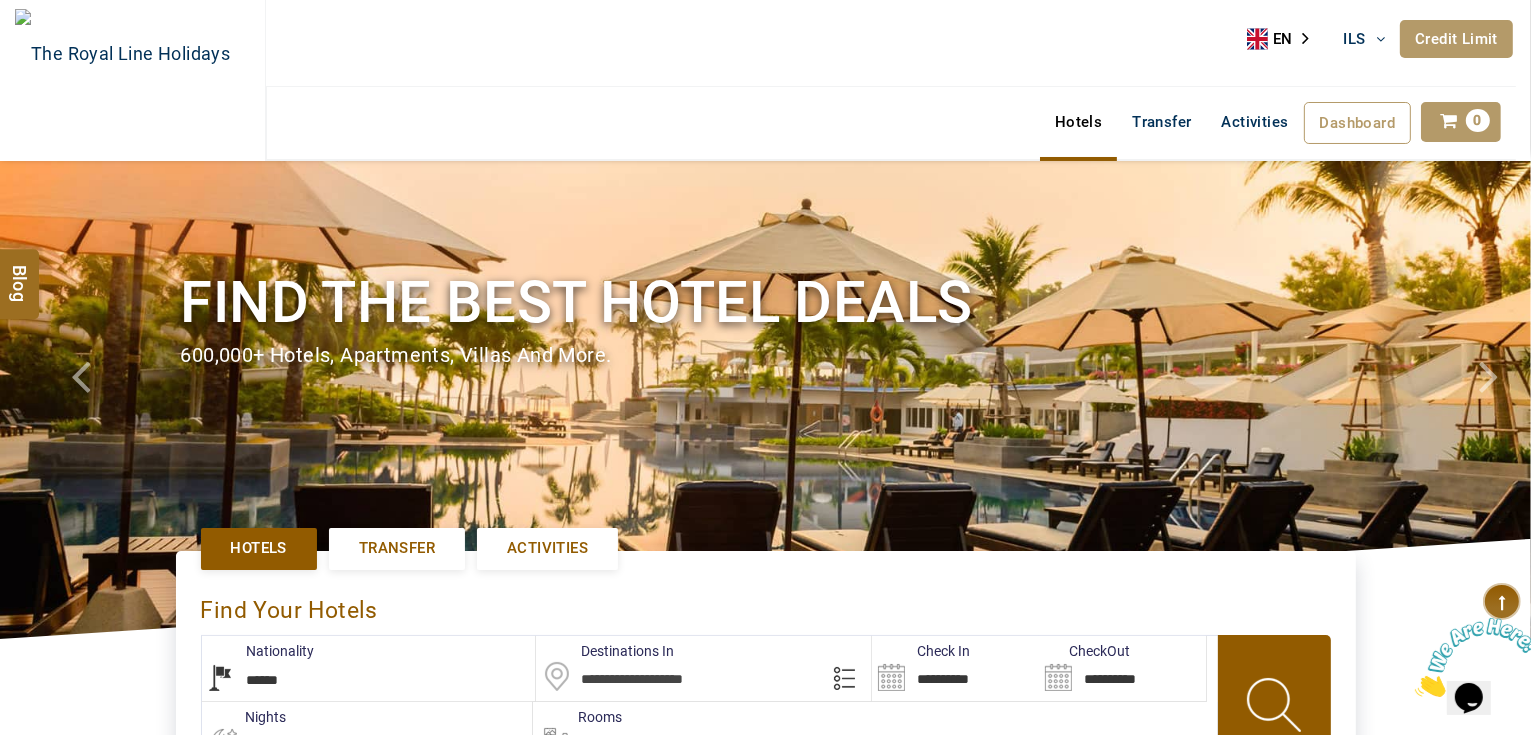 scroll, scrollTop: 0, scrollLeft: 0, axis: both 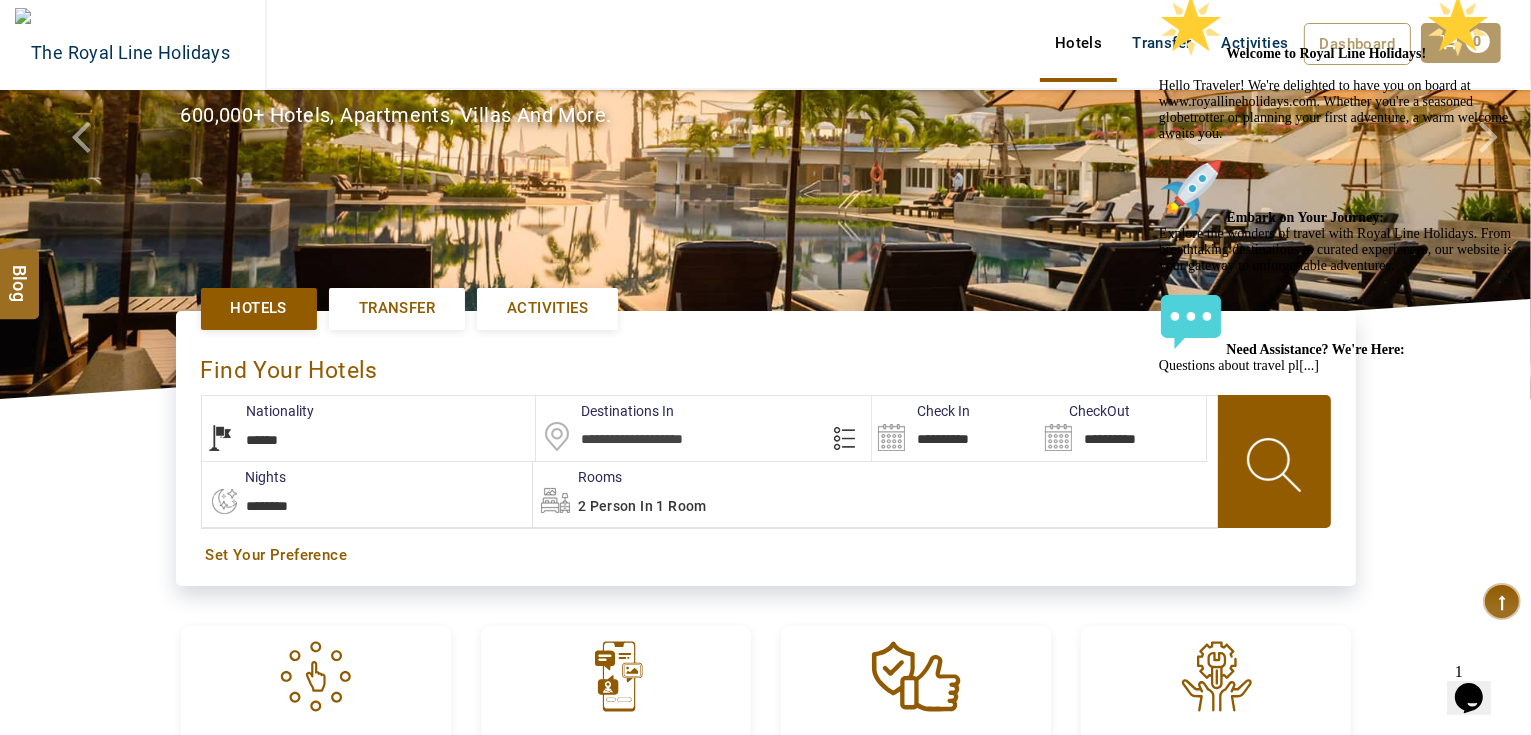 click at bounding box center [703, 428] 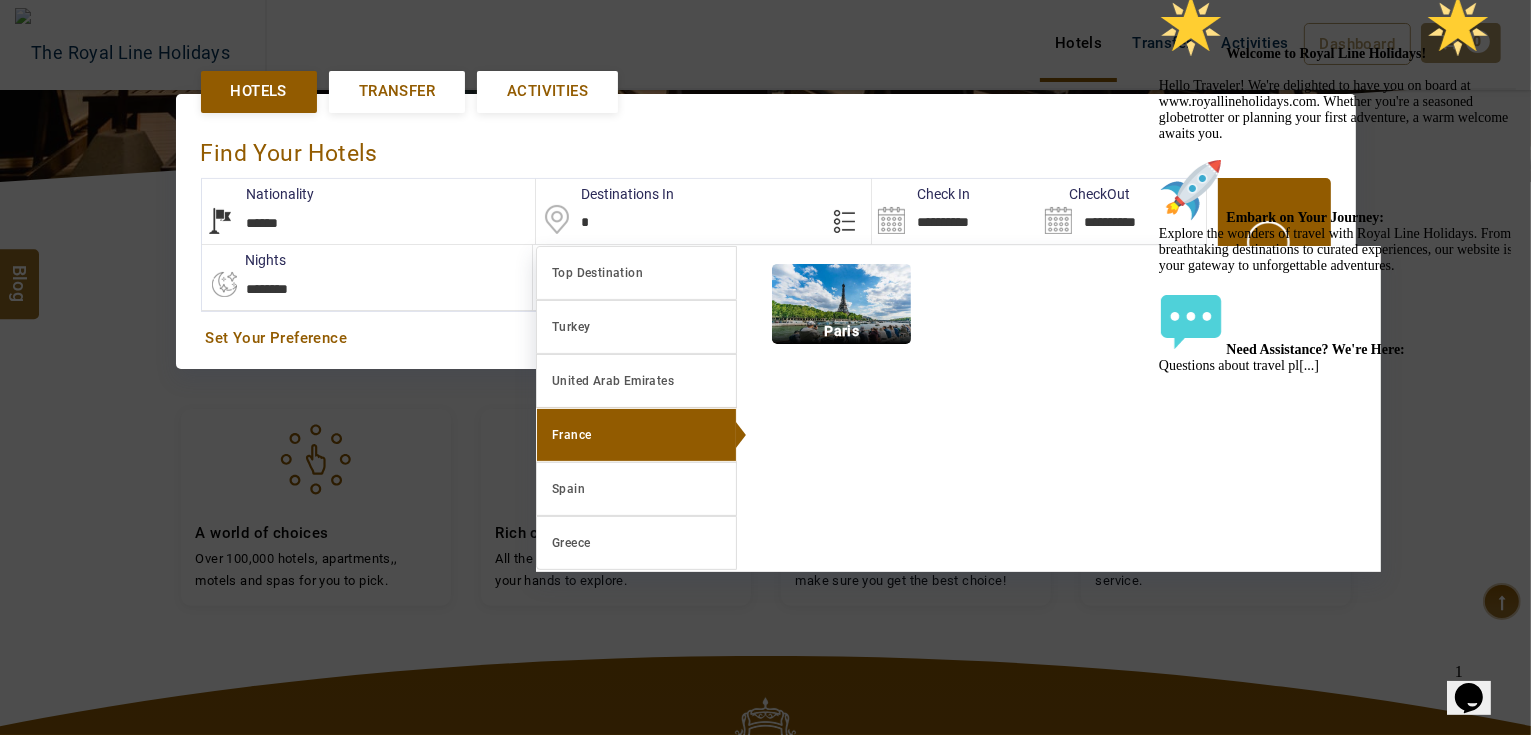 scroll, scrollTop: 460, scrollLeft: 0, axis: vertical 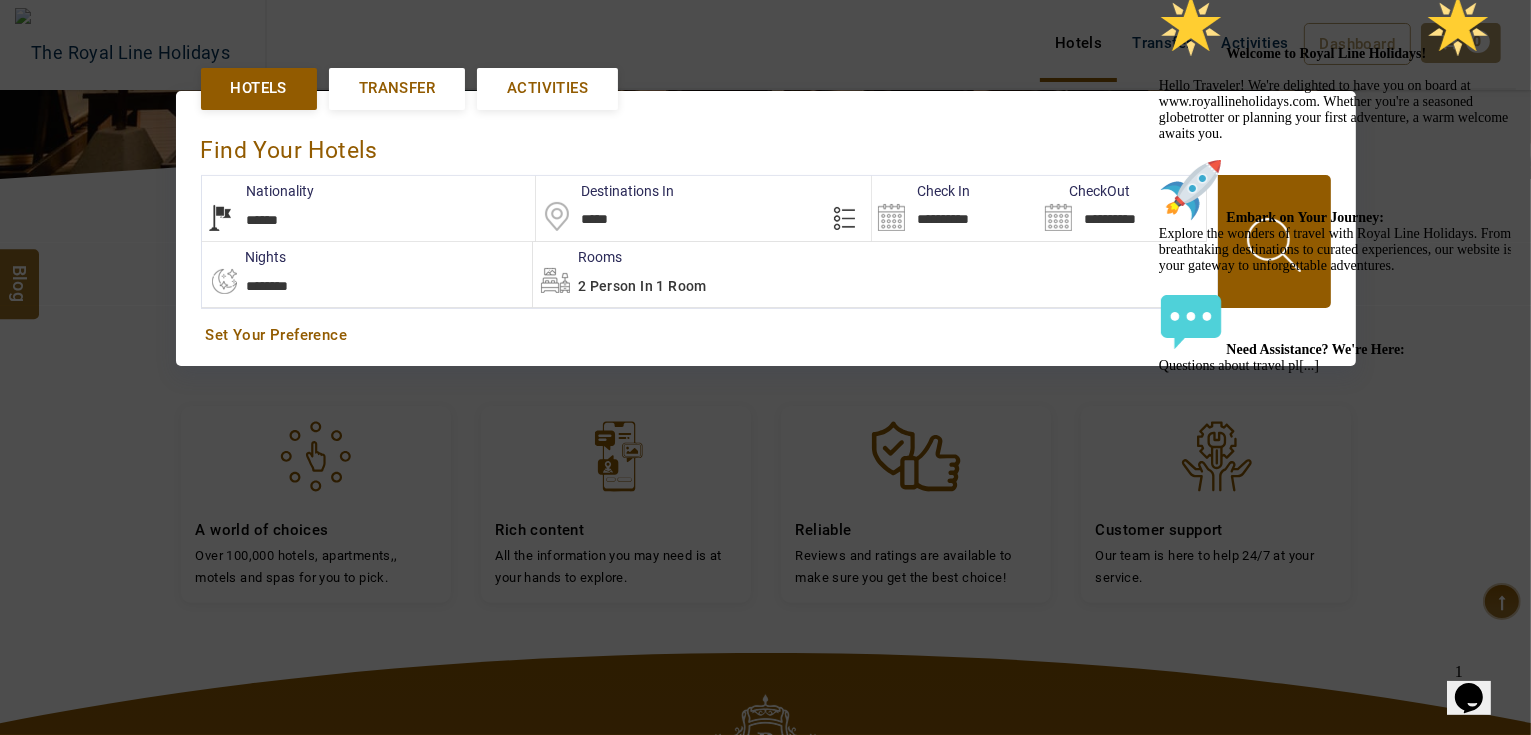 click on "*****" at bounding box center (703, 208) 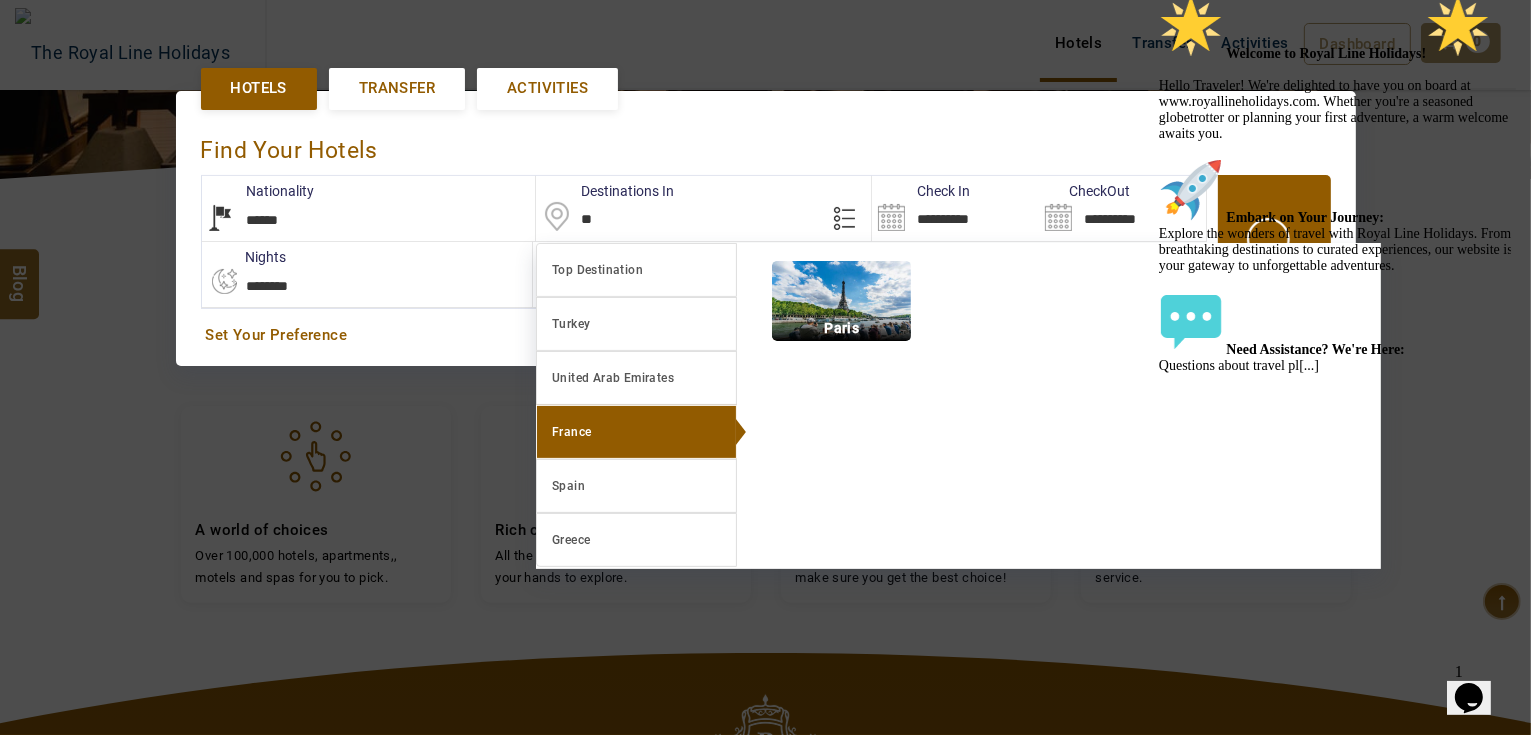 type on "*" 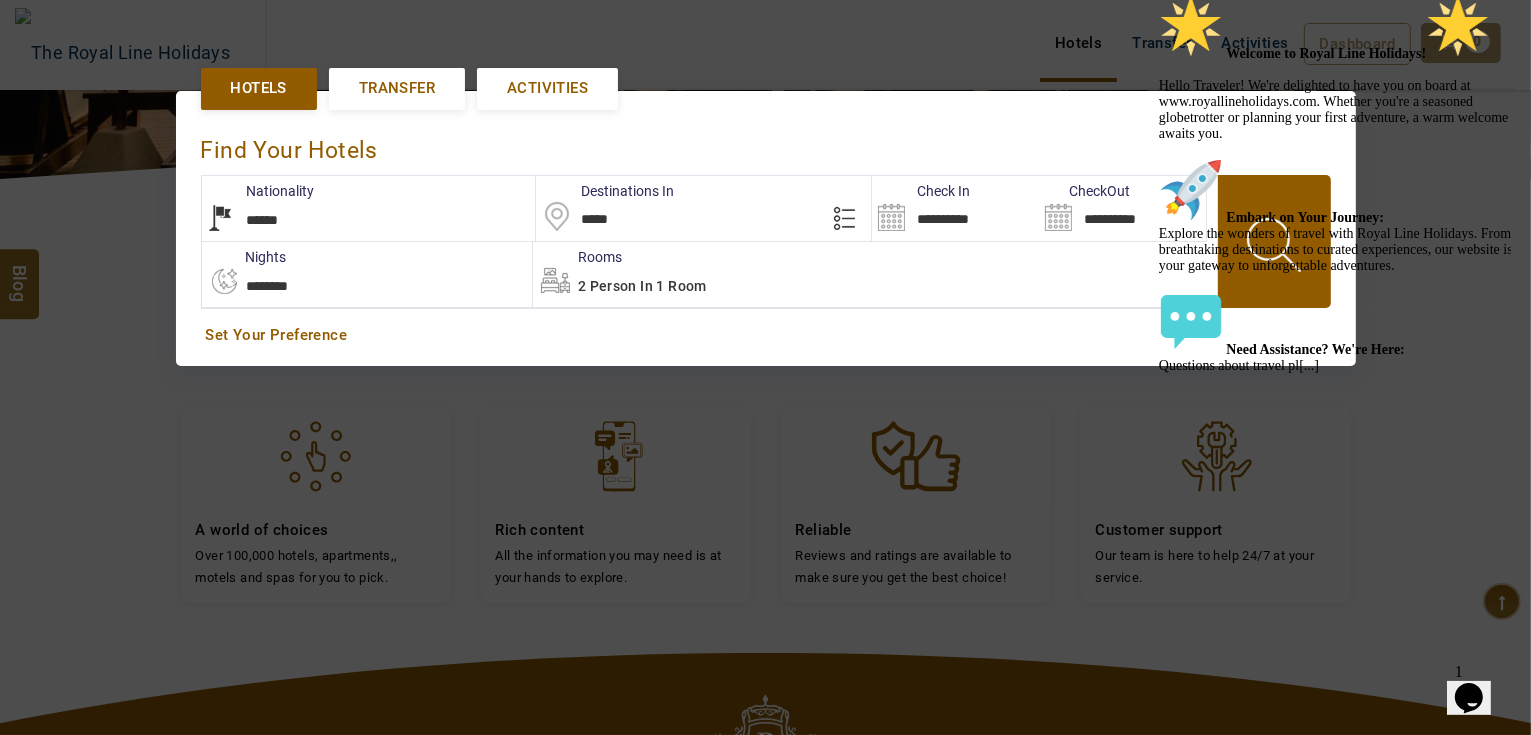 click on "*****" at bounding box center (703, 208) 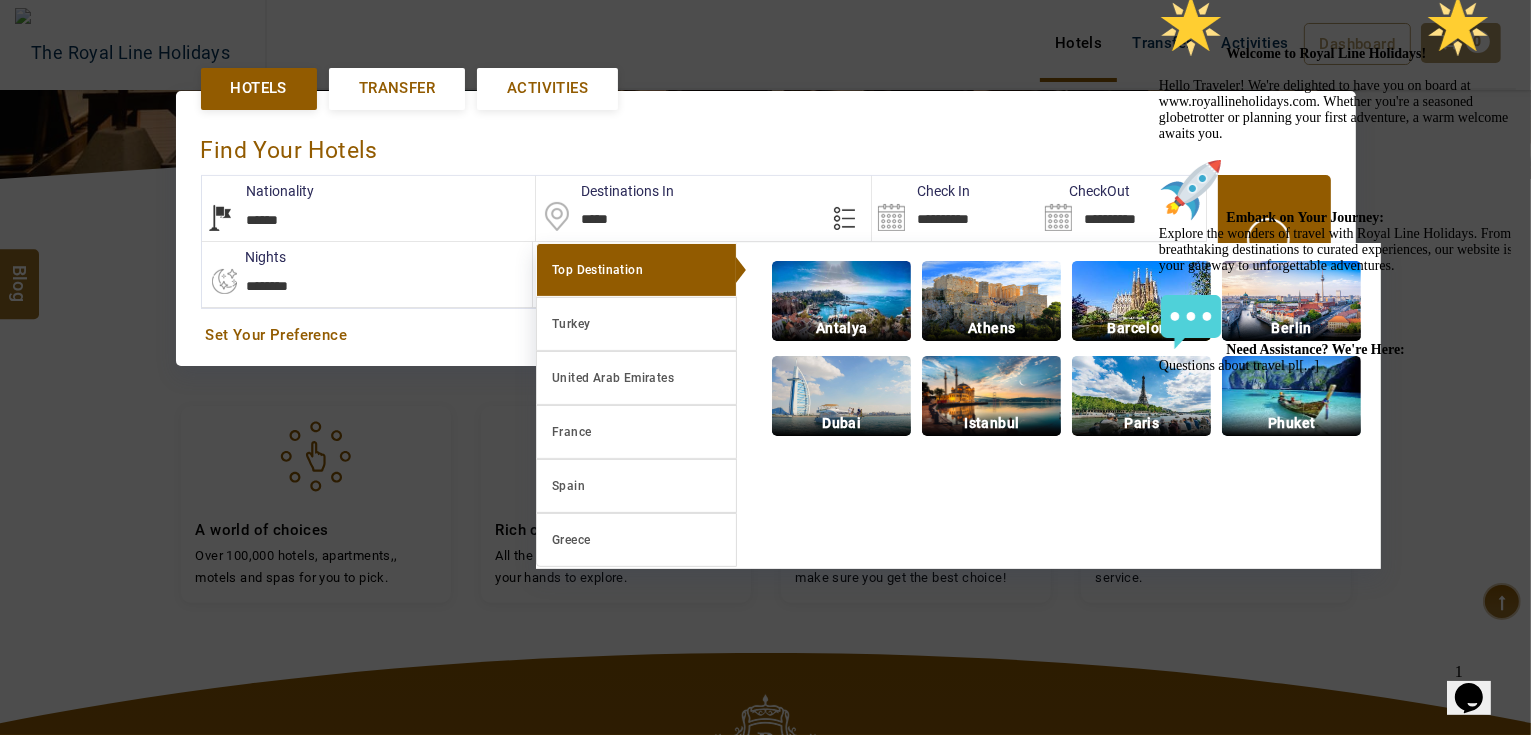 click on "*****" at bounding box center [703, 208] 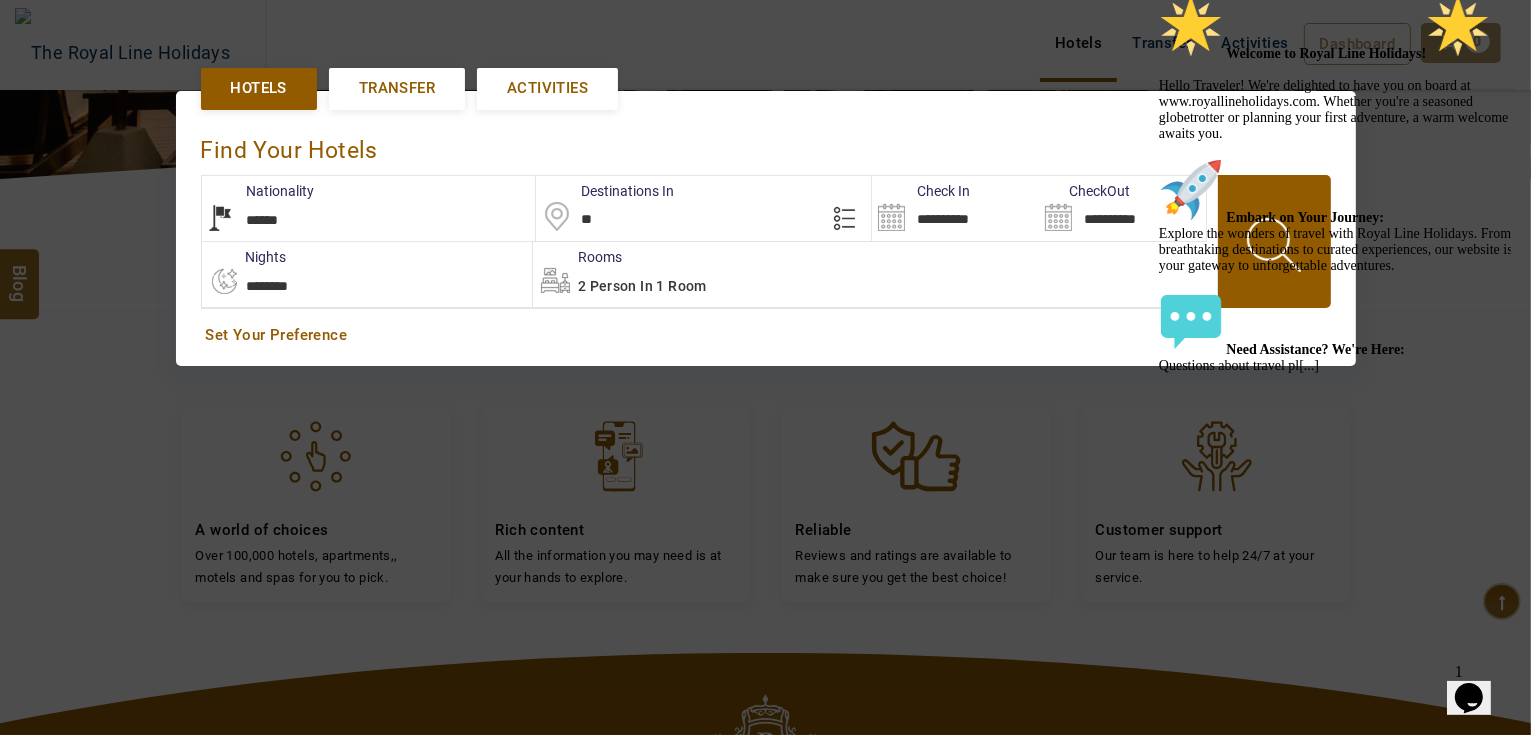 type on "*" 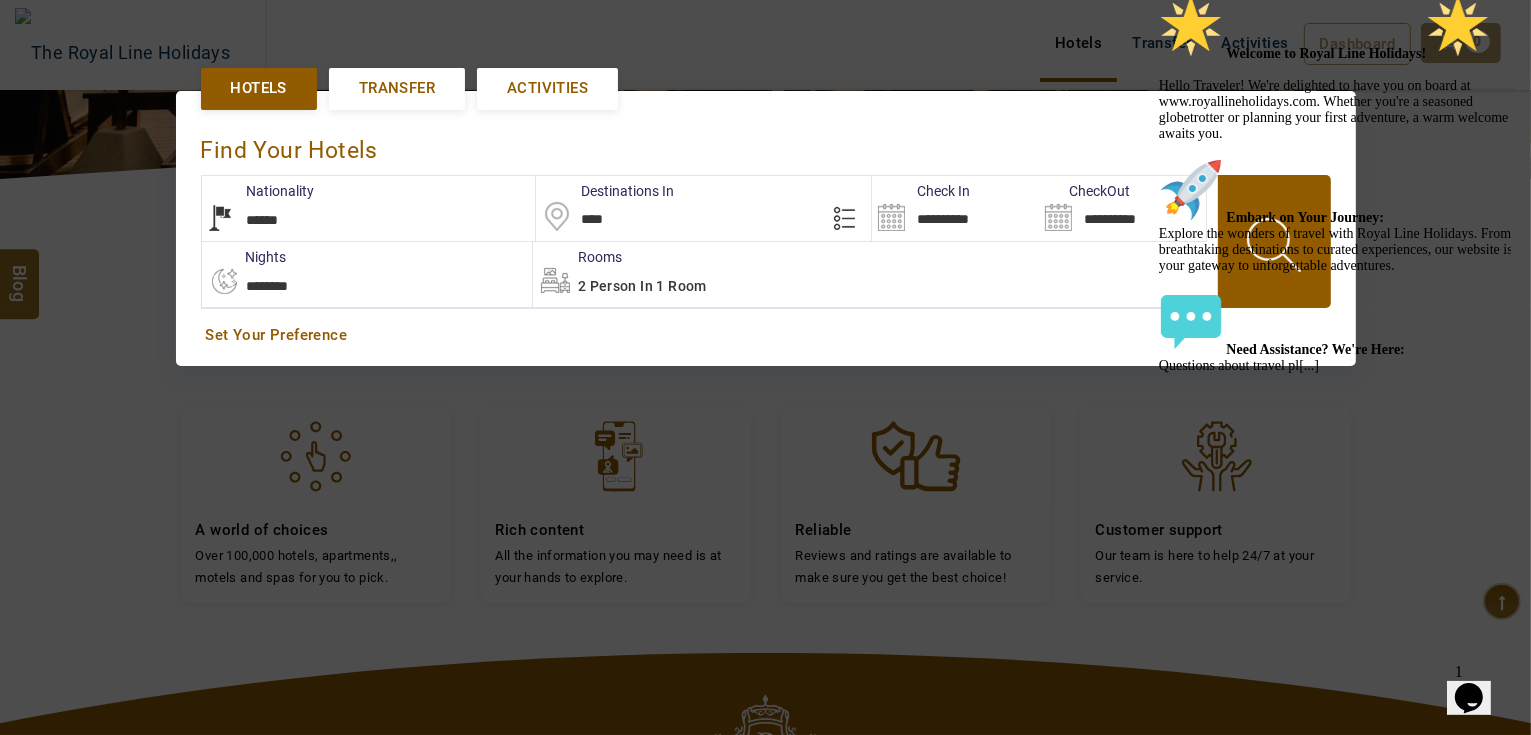 click on "****" at bounding box center [703, 208] 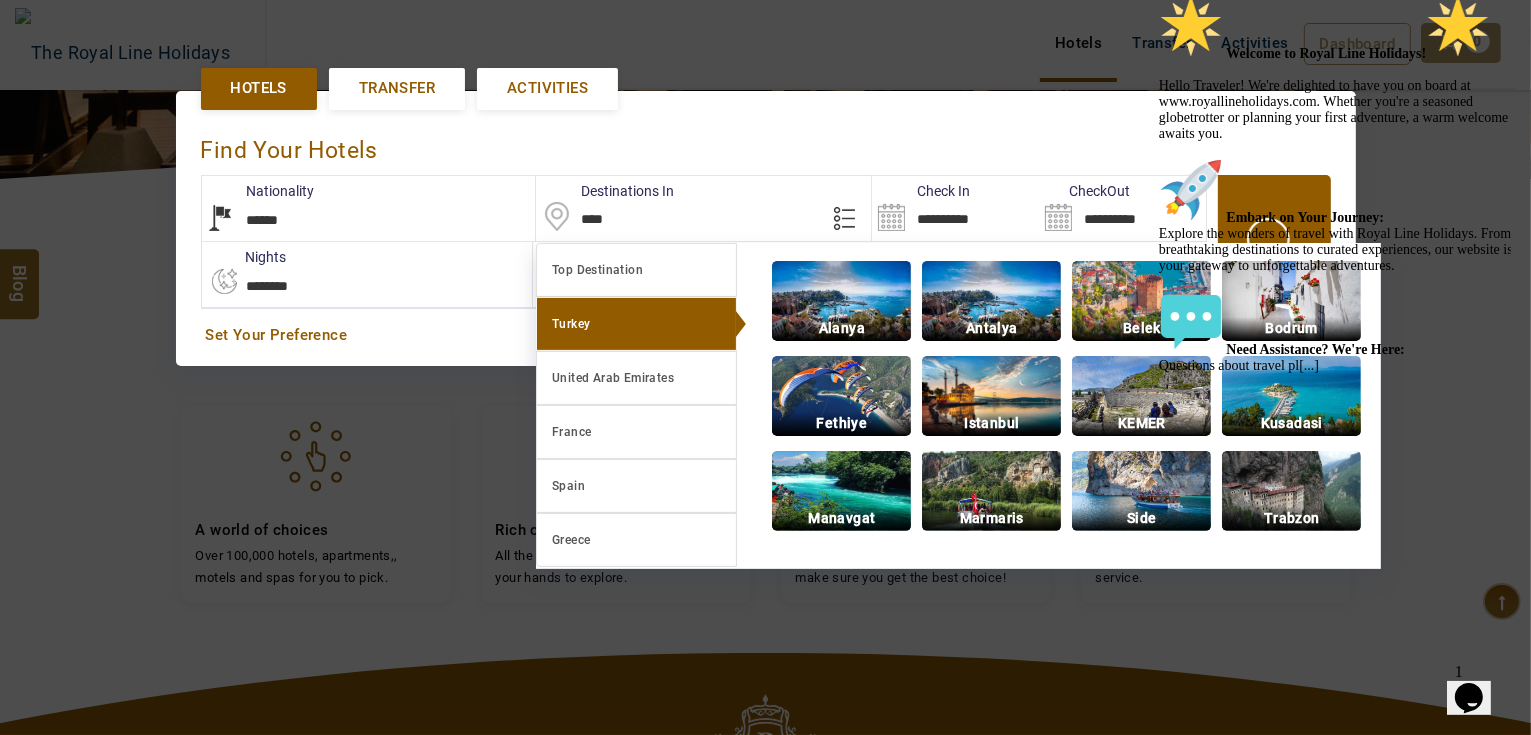 click on "Alanya" at bounding box center (841, 328) 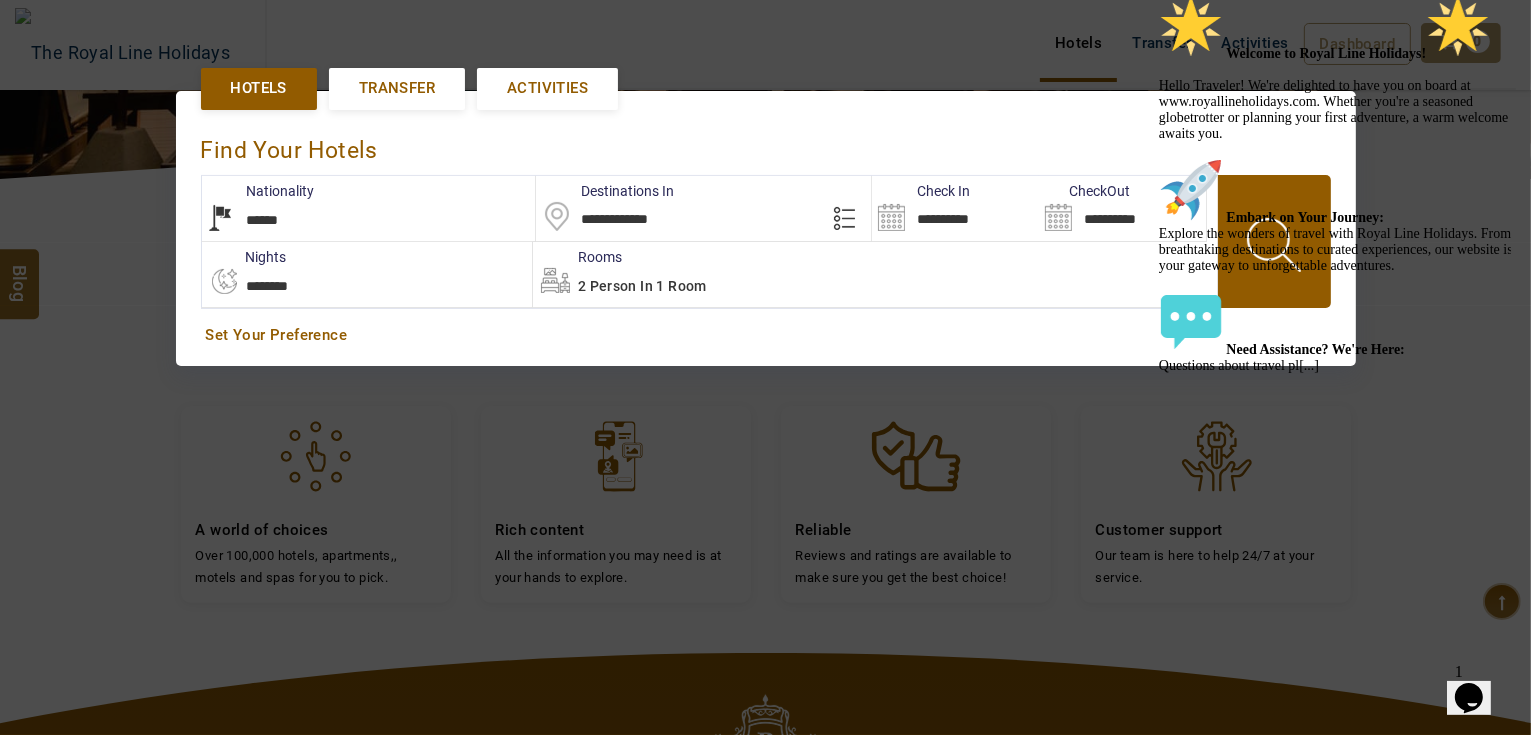 click at bounding box center [1338, -6] 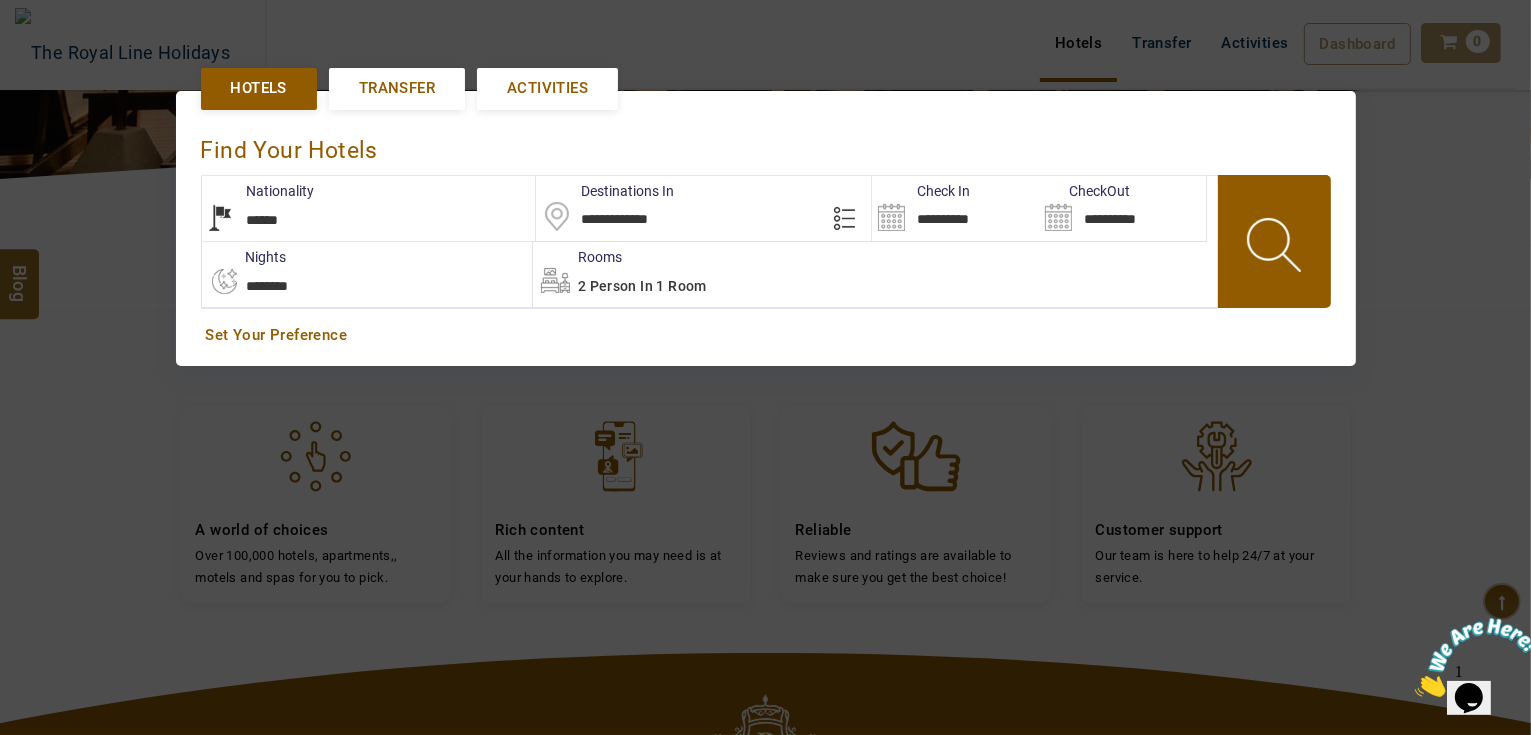 click at bounding box center [1276, 248] 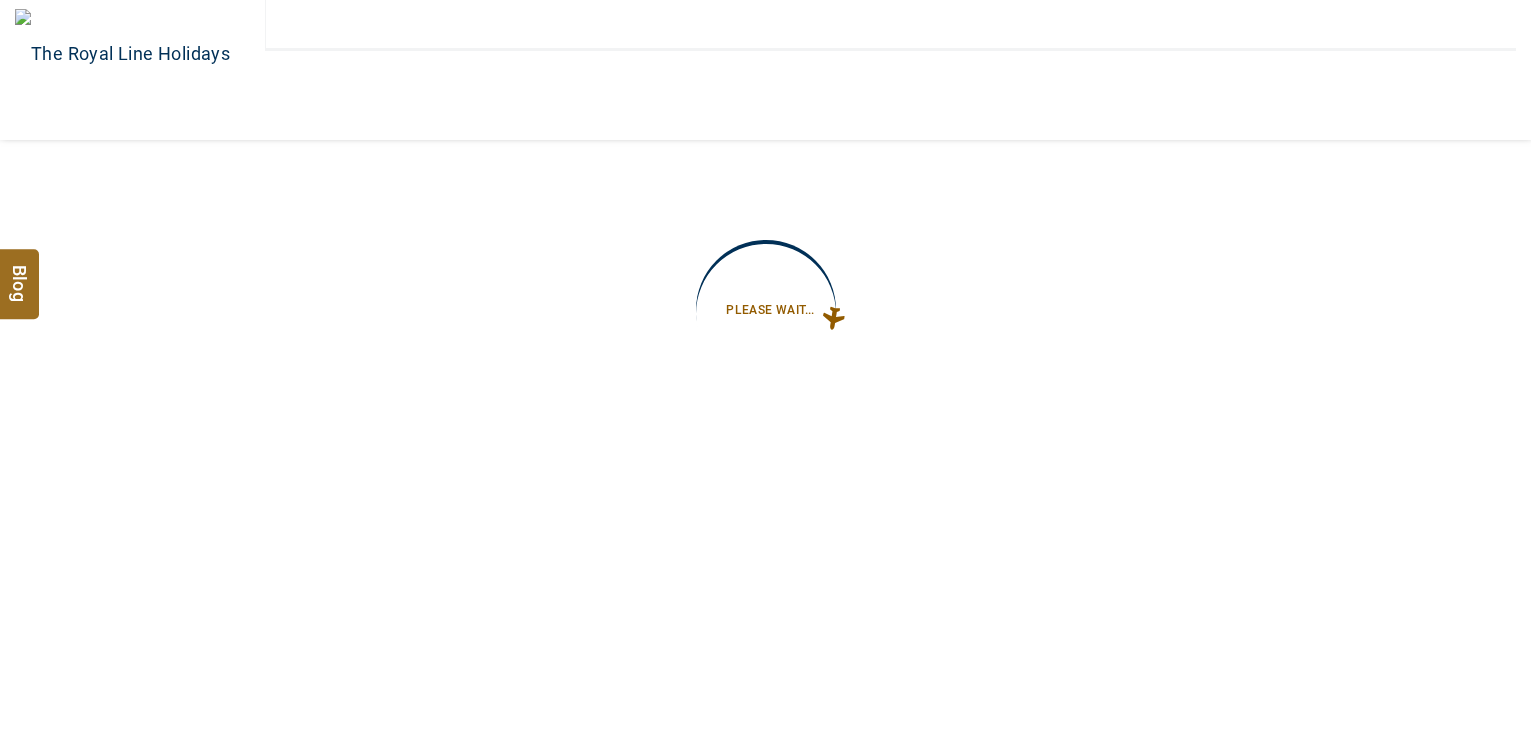 type on "**********" 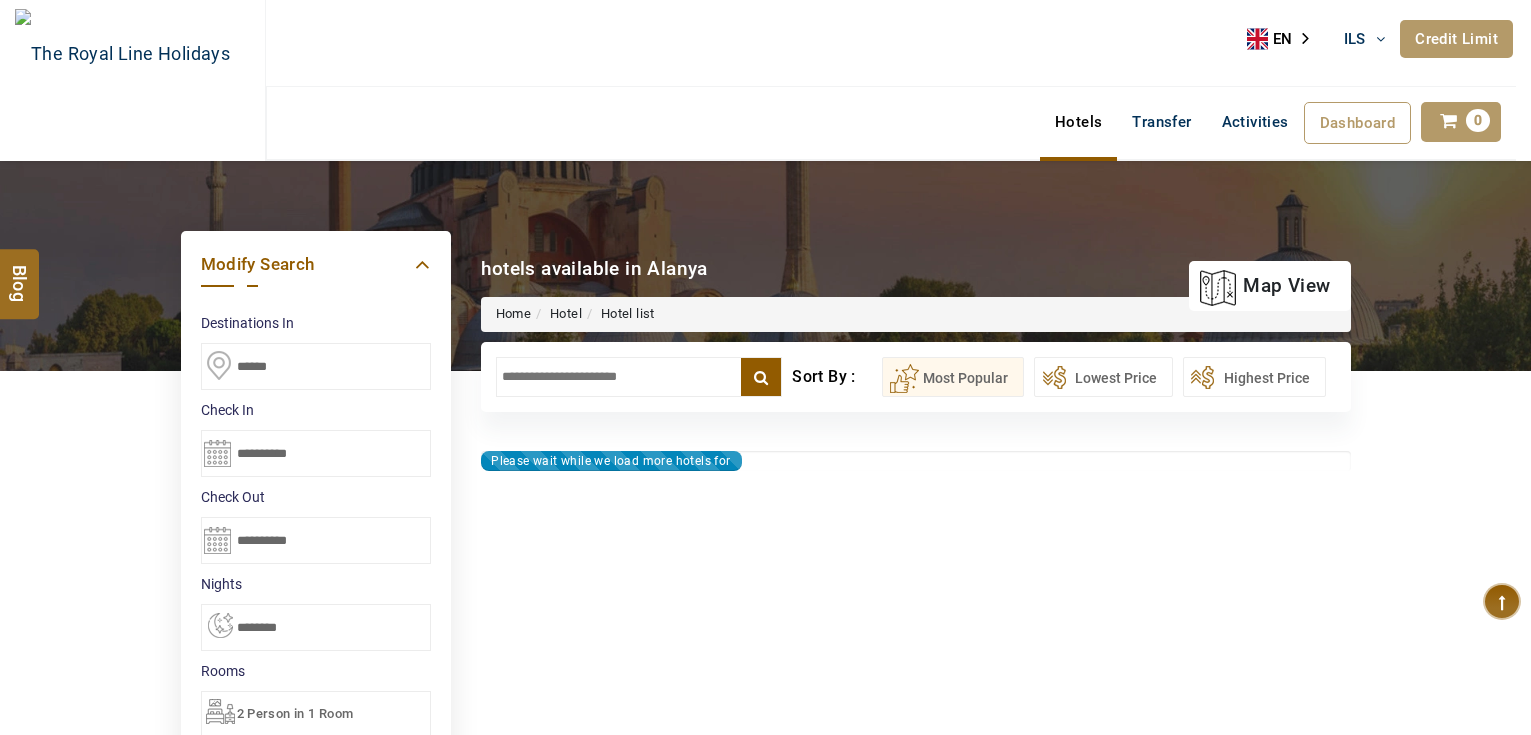 scroll, scrollTop: 0, scrollLeft: 0, axis: both 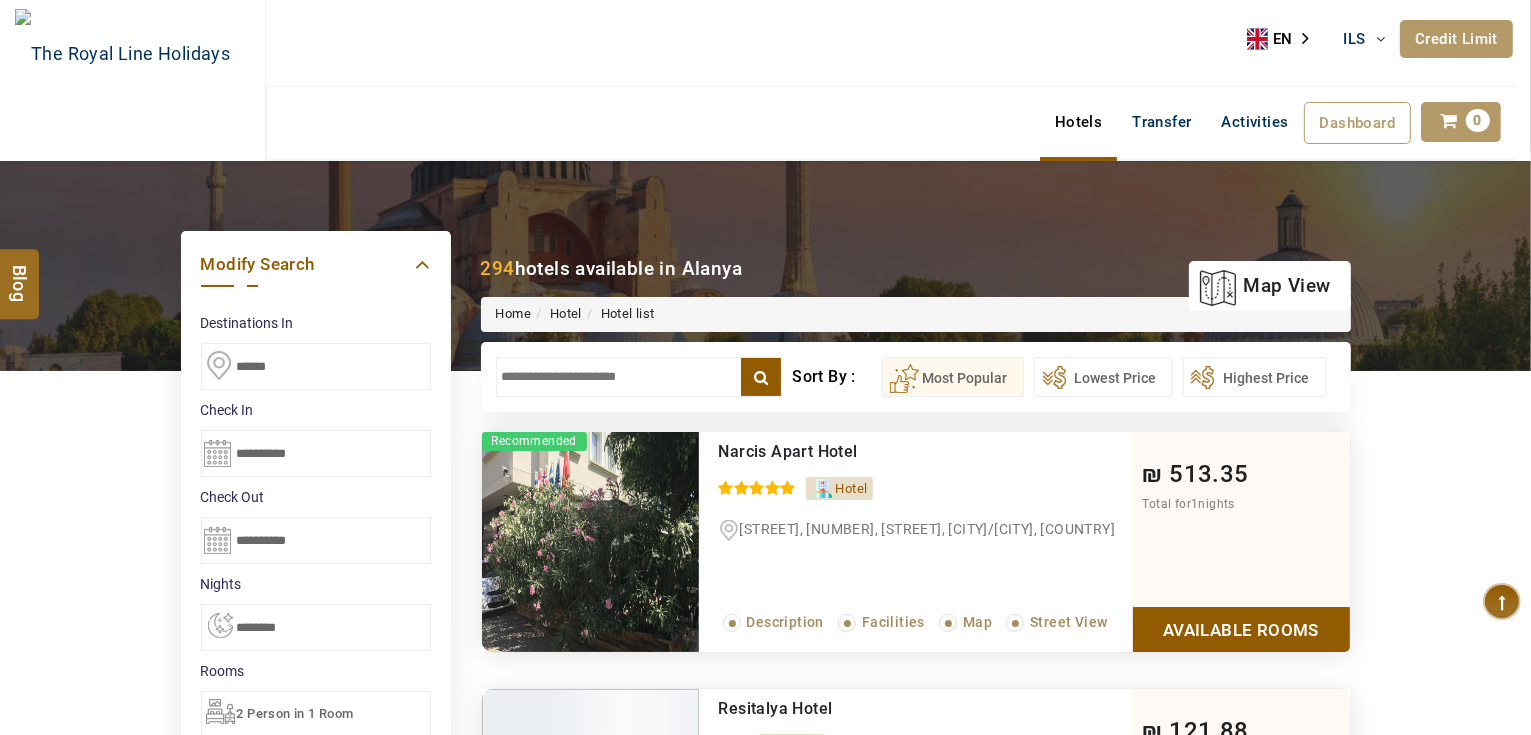 click on "******" at bounding box center (316, 366) 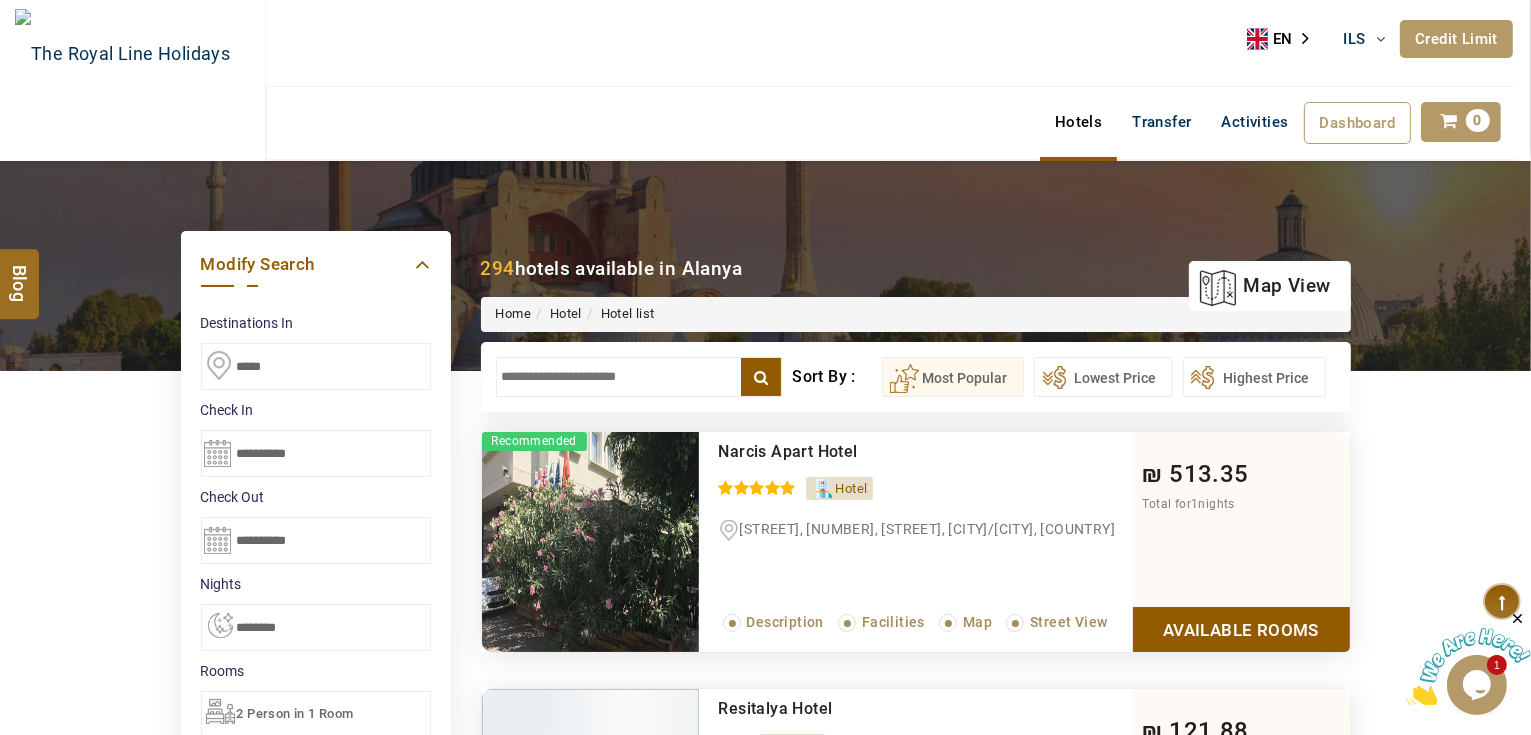 scroll, scrollTop: 0, scrollLeft: 0, axis: both 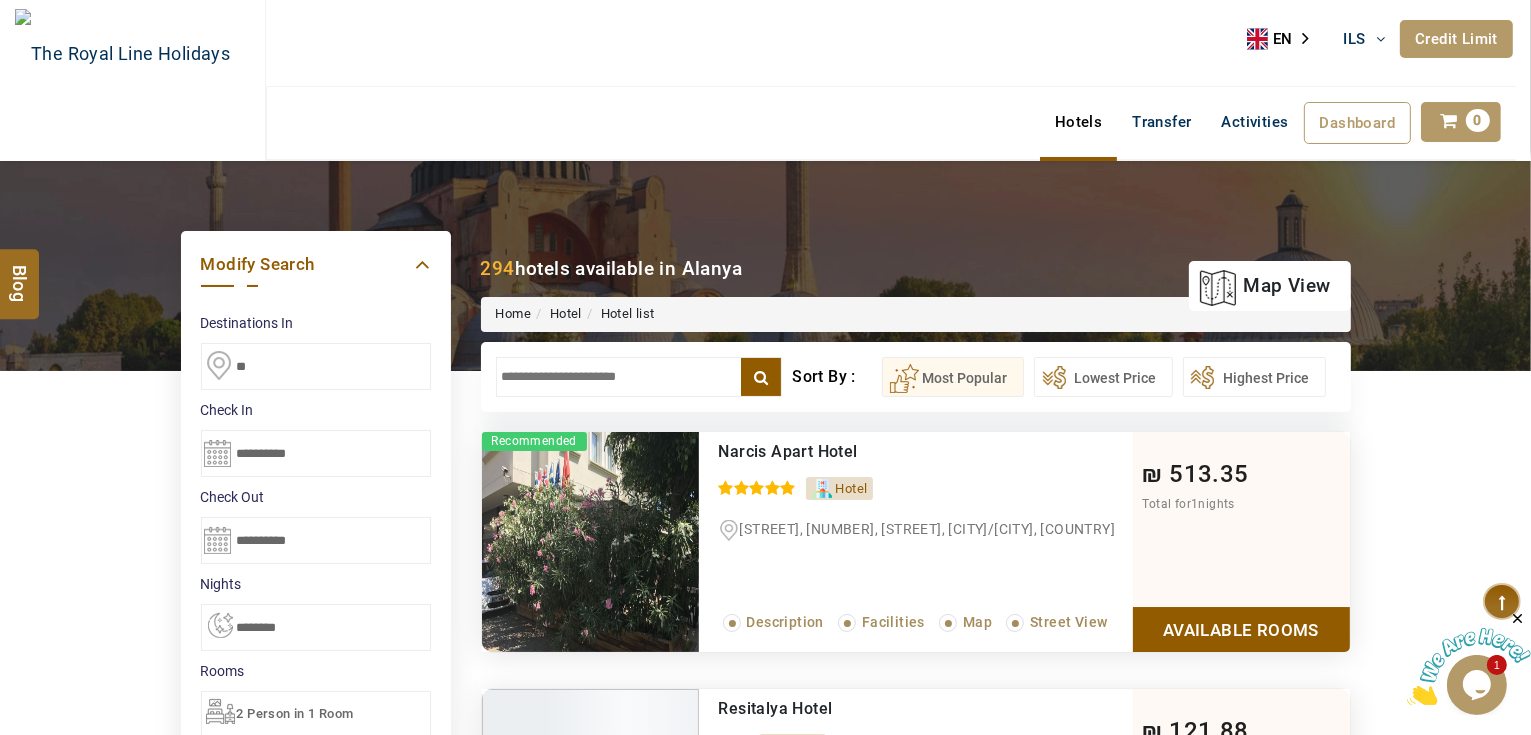 type on "*" 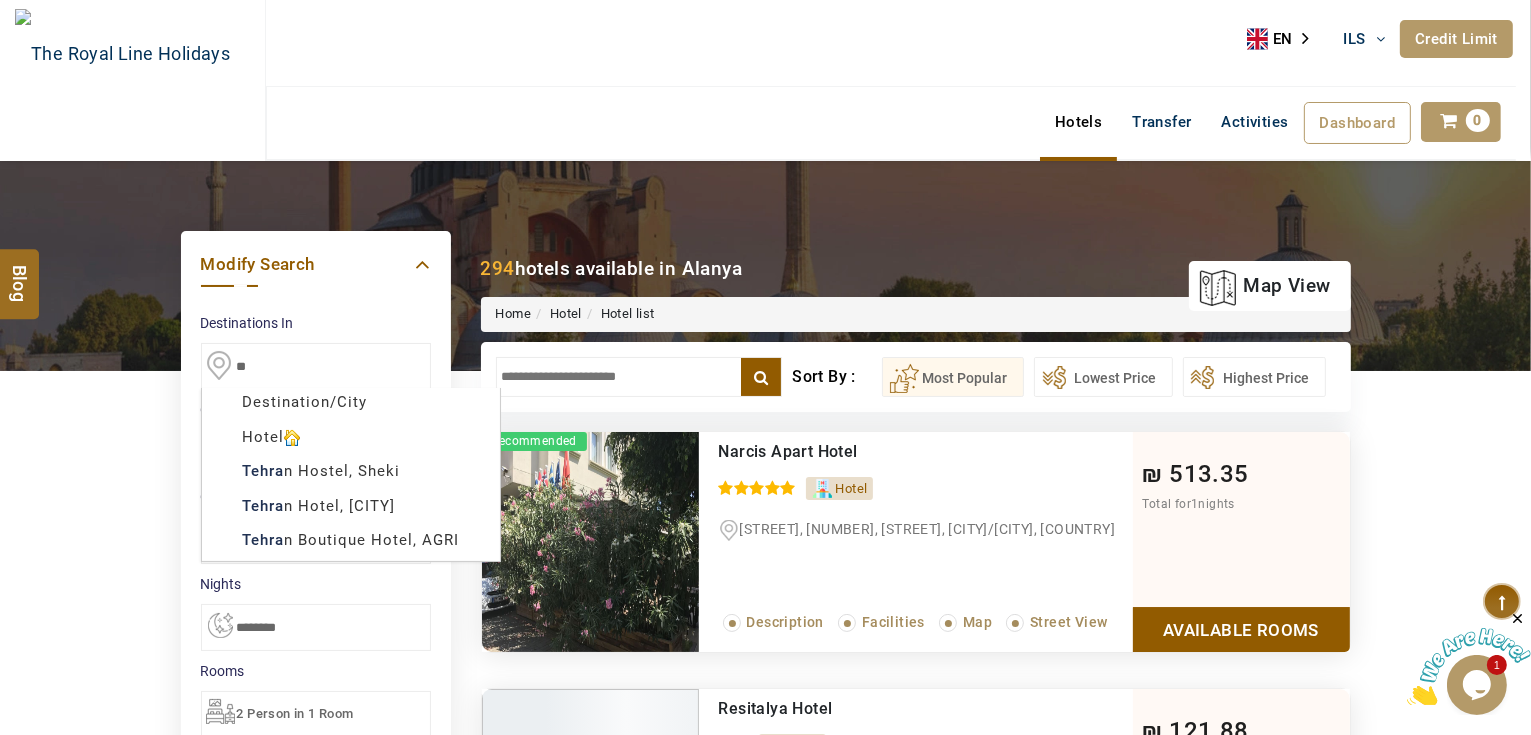 type on "*" 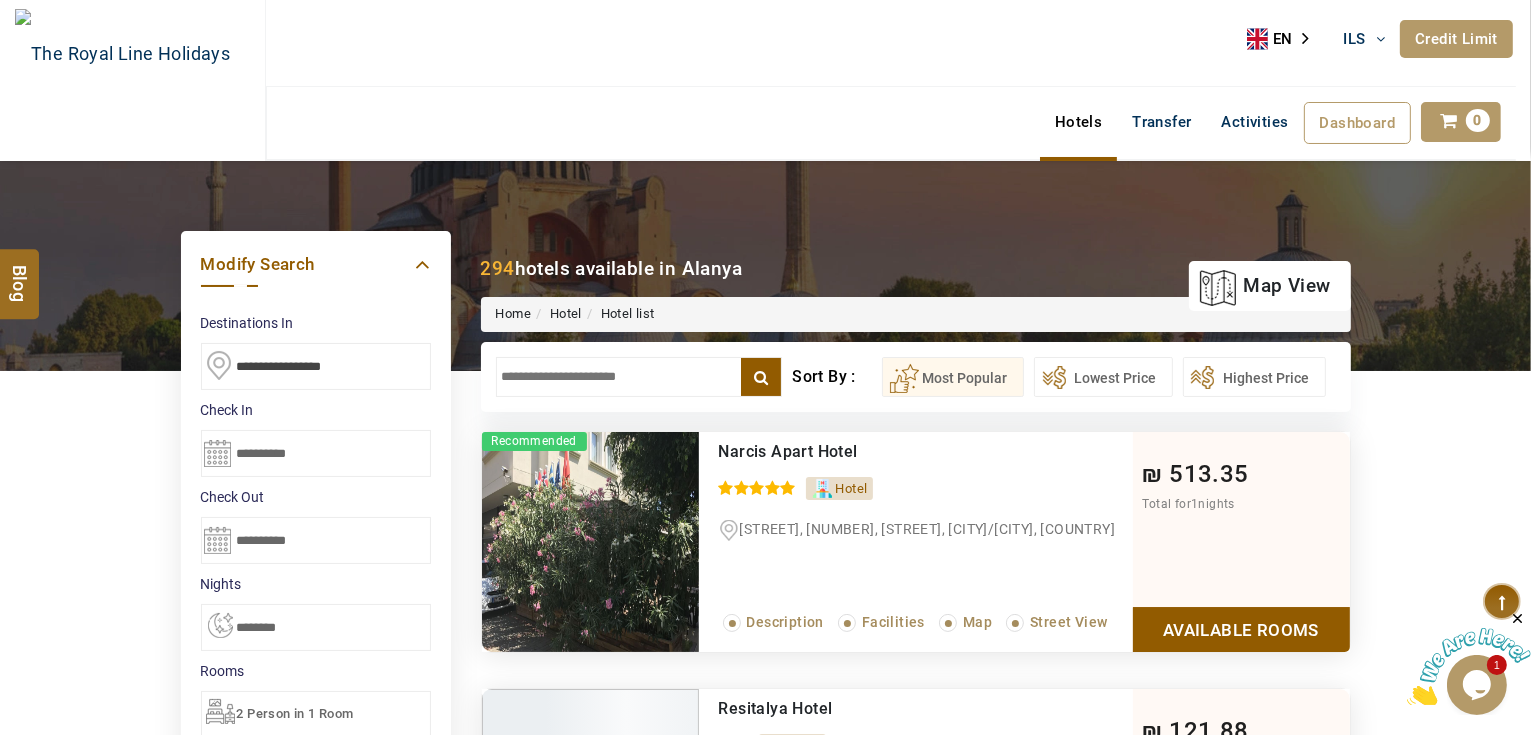 click at bounding box center [316, 366] 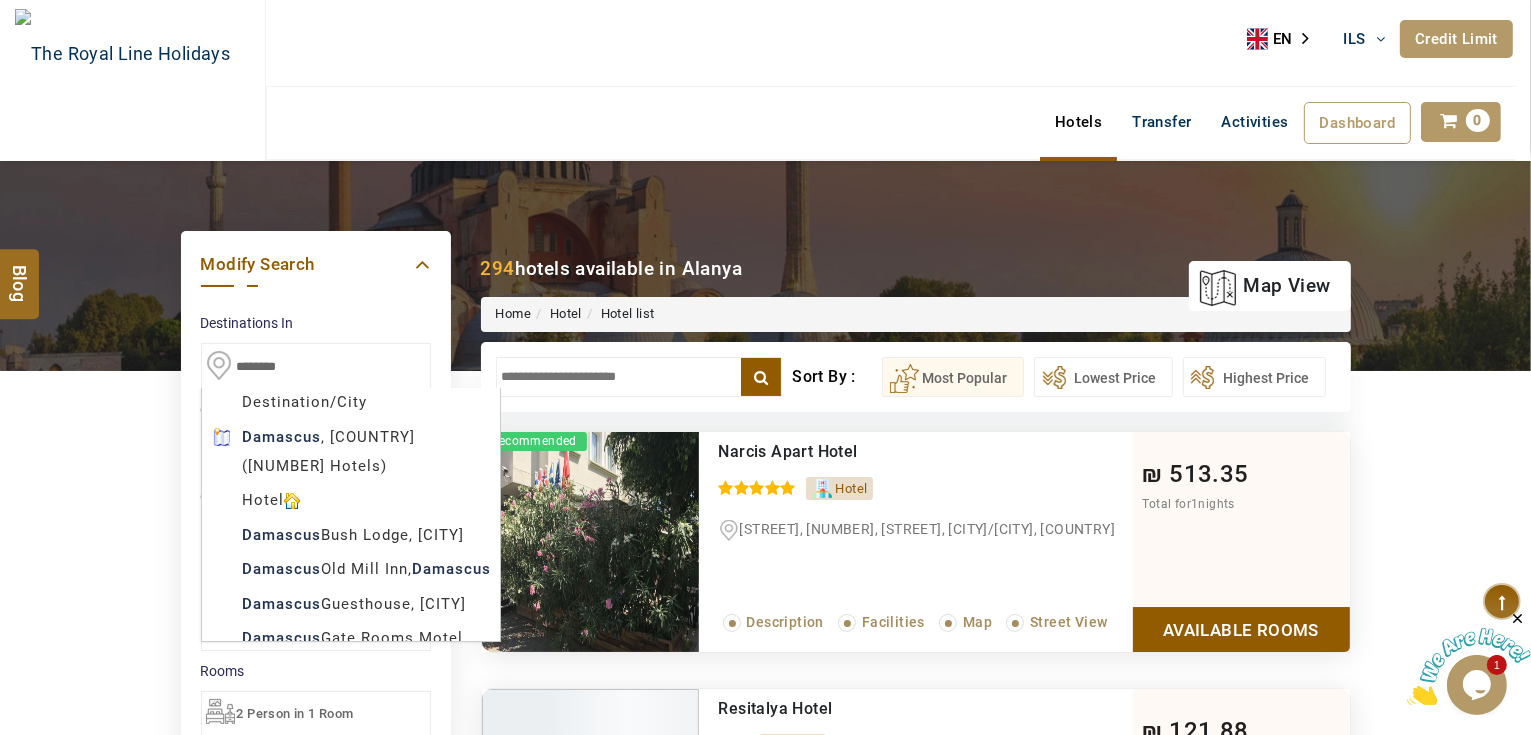 type on "********" 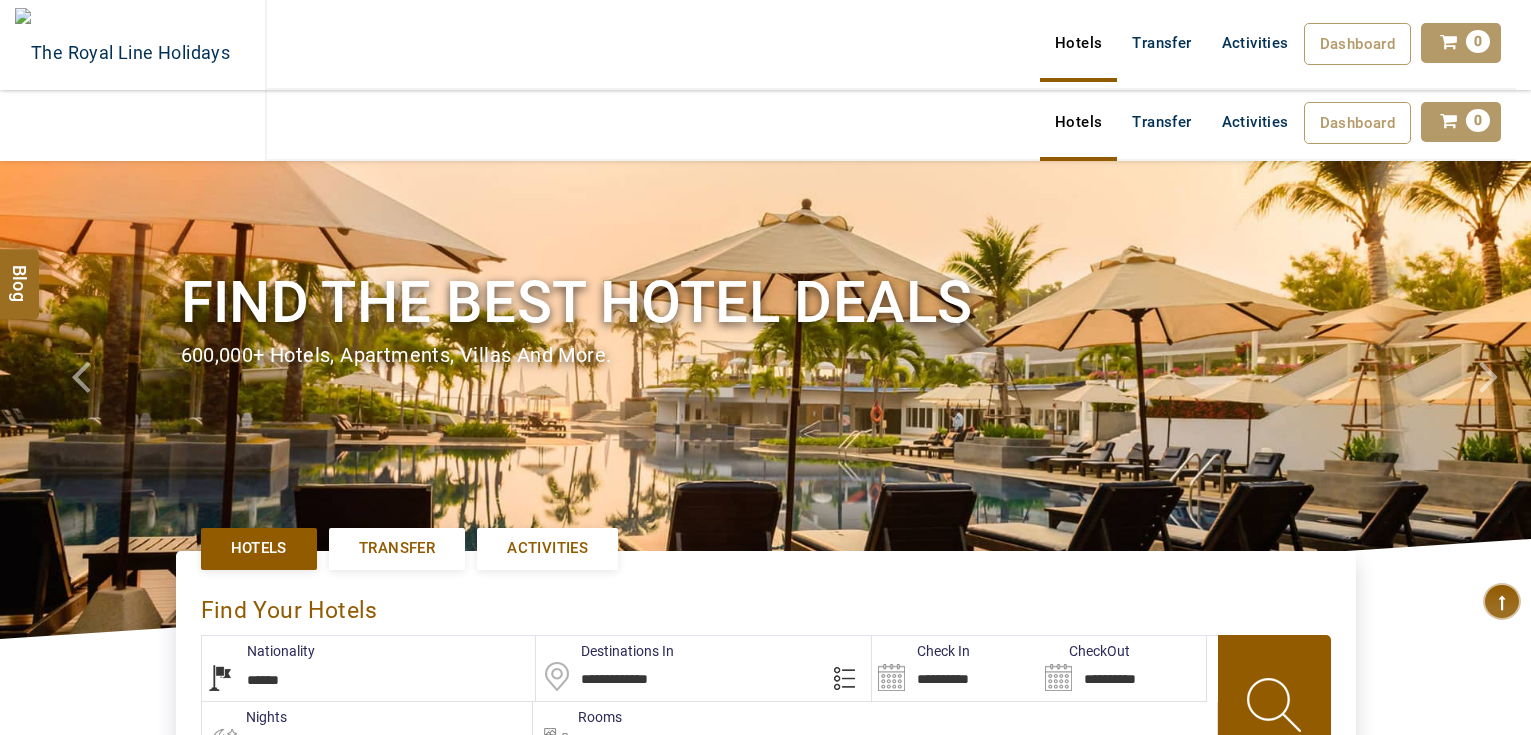 select on "******" 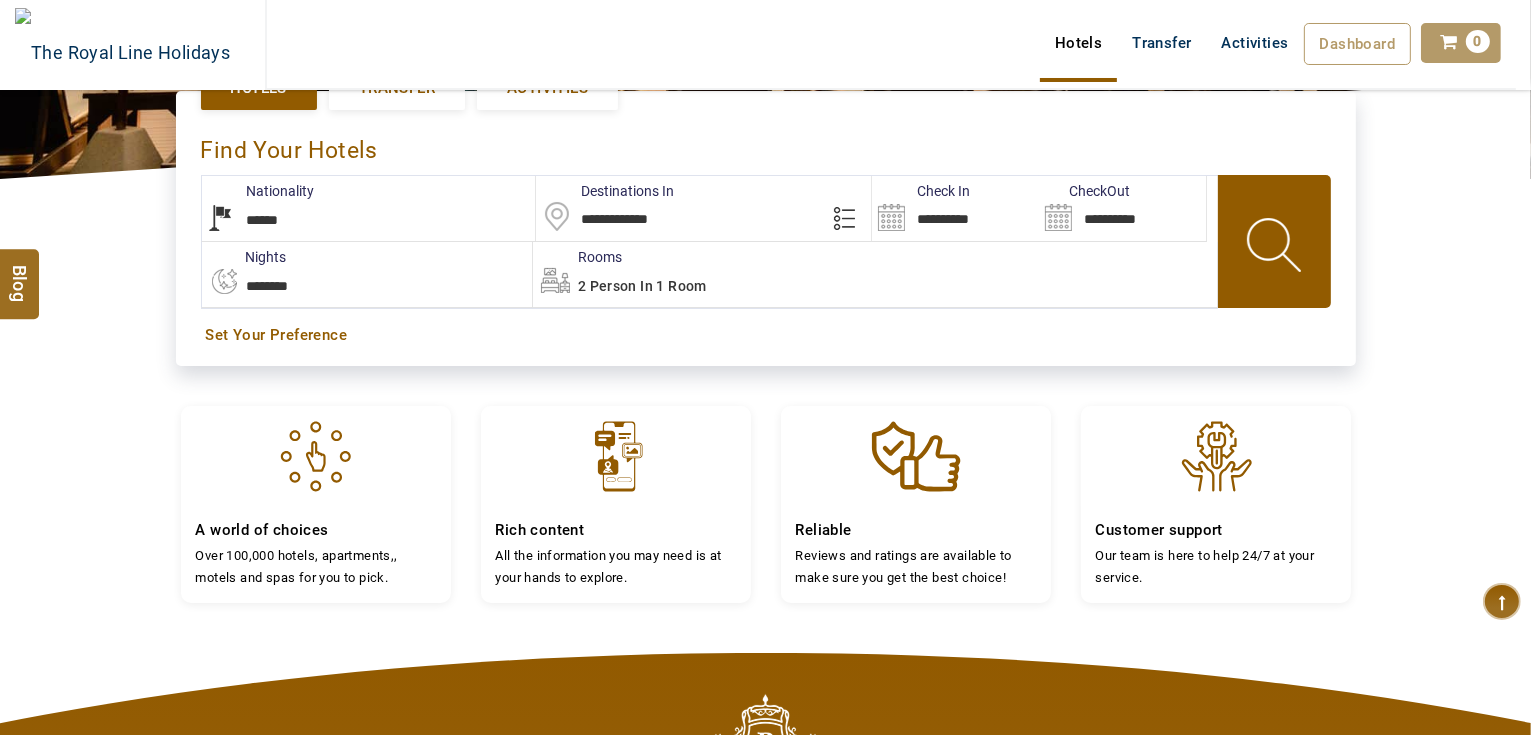 click at bounding box center (849, 217) 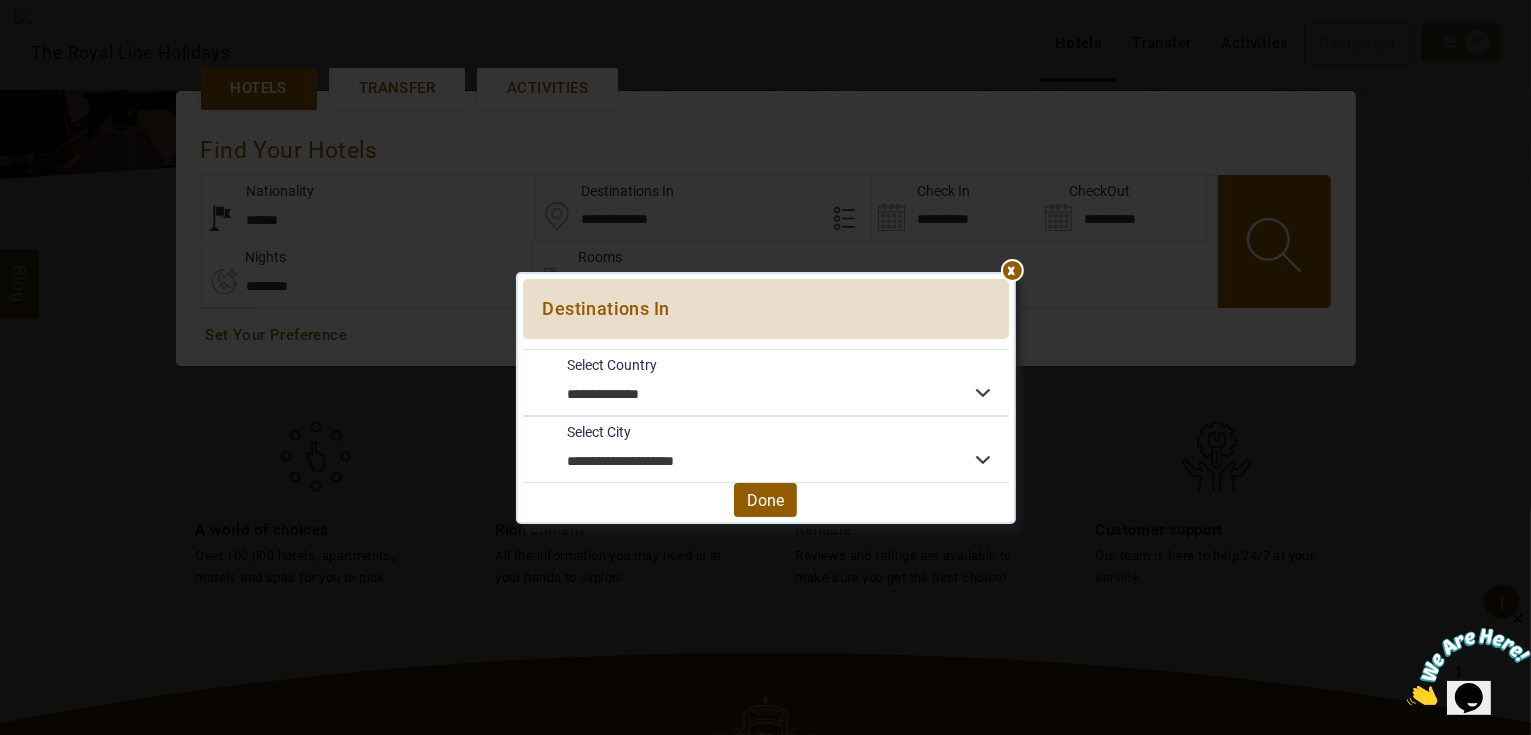 scroll, scrollTop: 0, scrollLeft: 0, axis: both 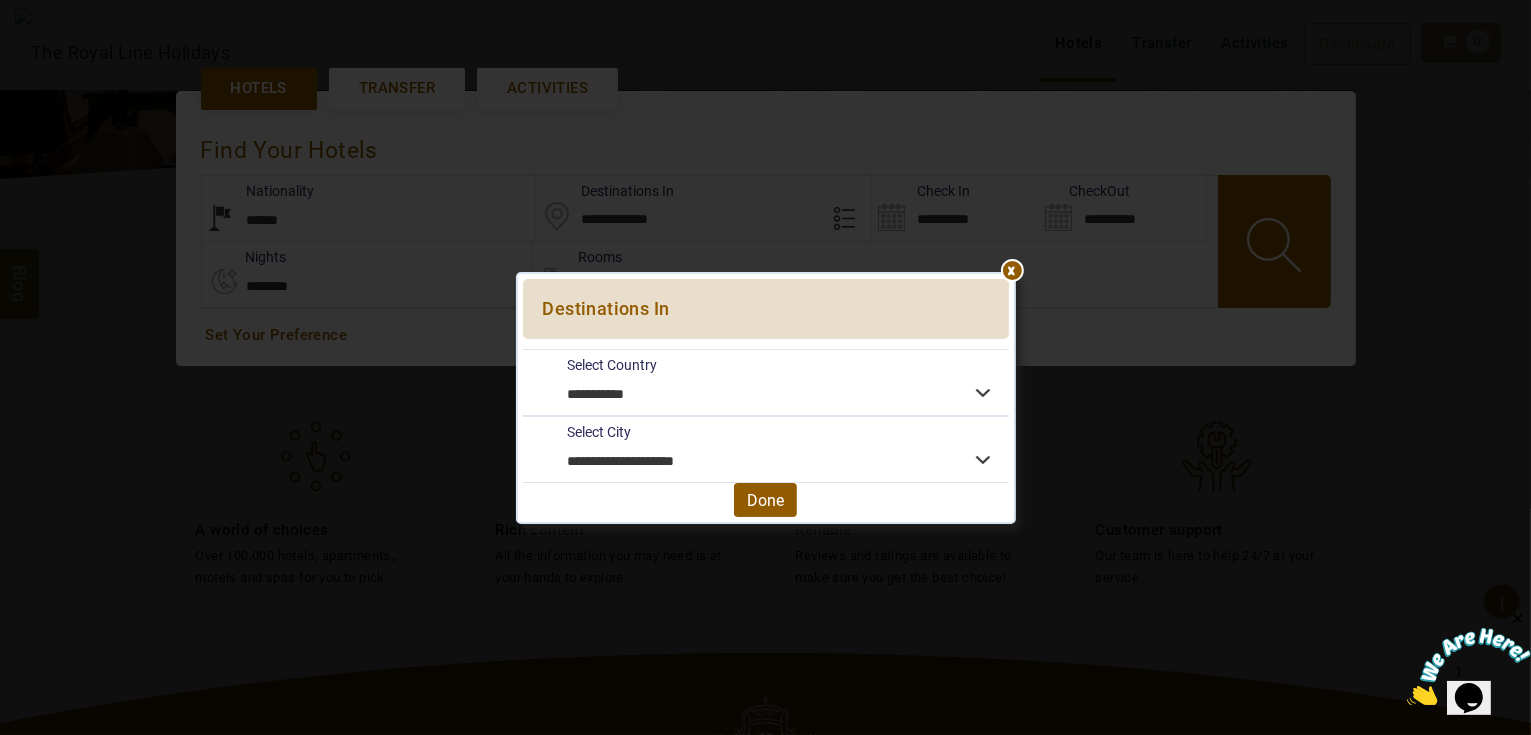 drag, startPoint x: 695, startPoint y: 467, endPoint x: 655, endPoint y: 463, distance: 40.1995 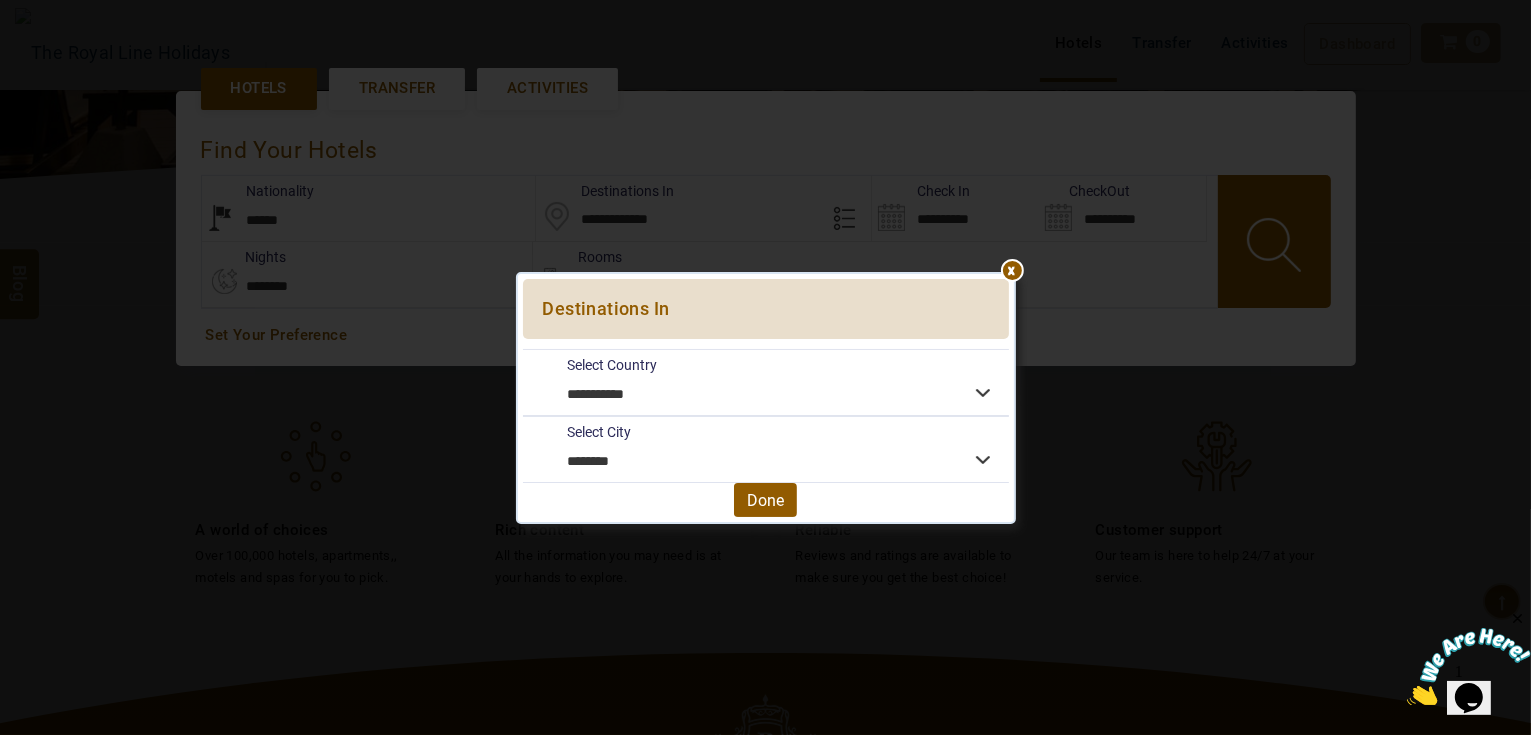 select on "*****" 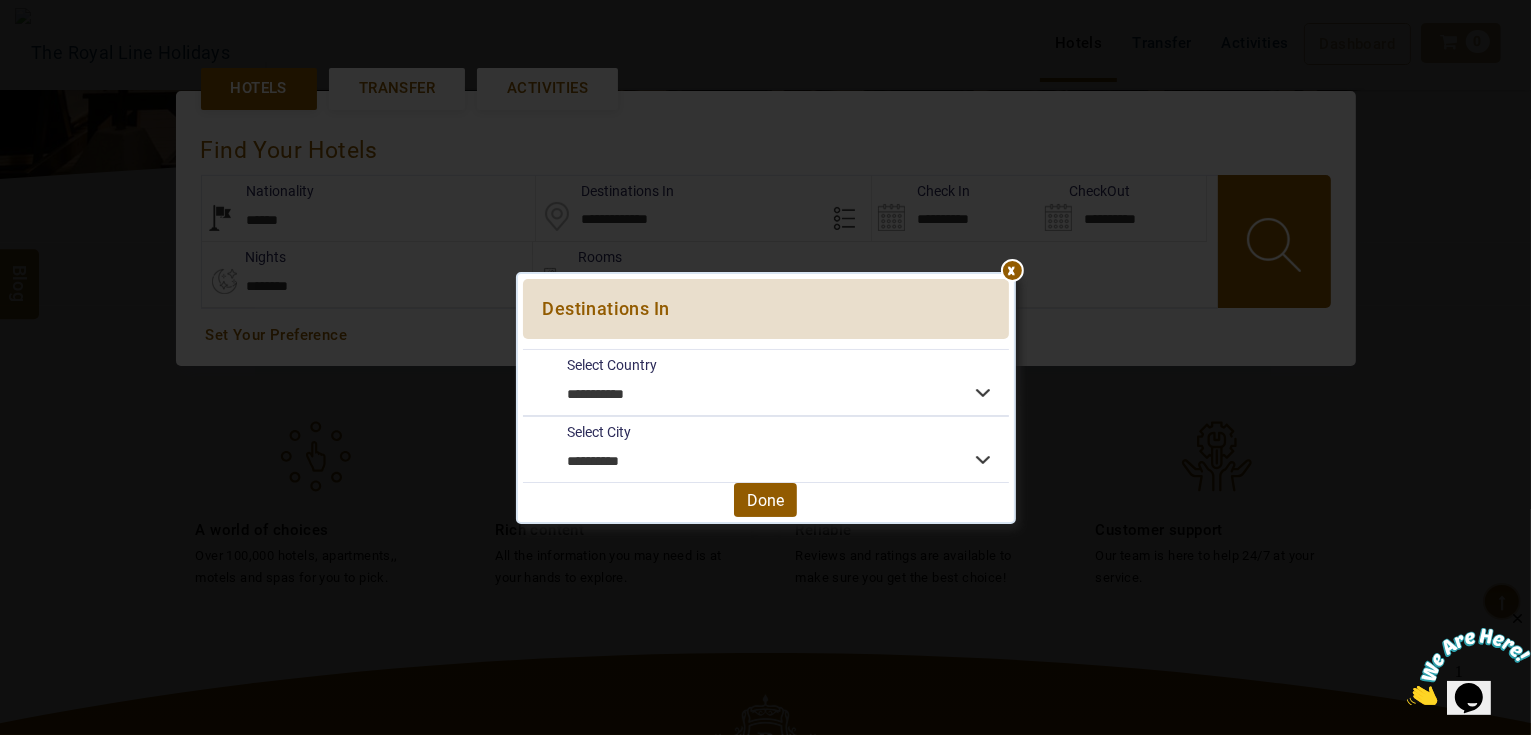 click on "**********" at bounding box center [766, 397] 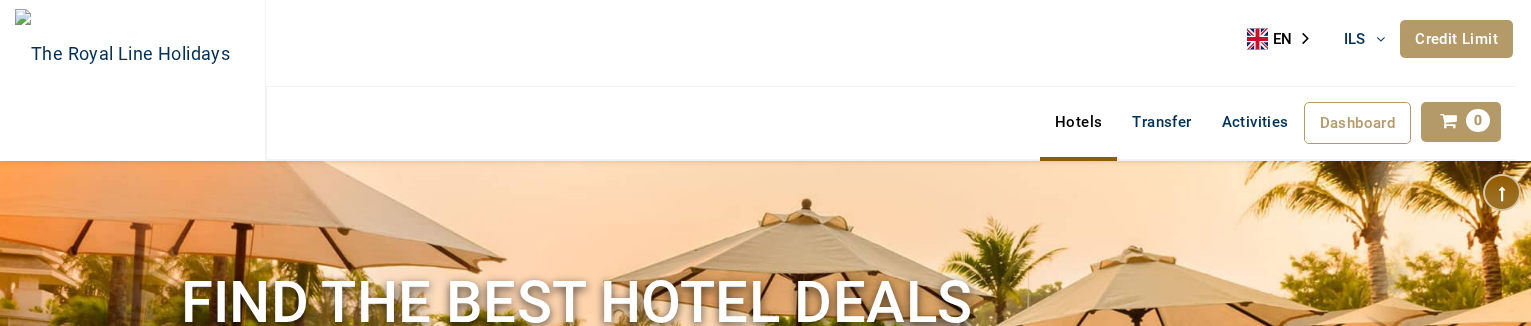 select on "******" 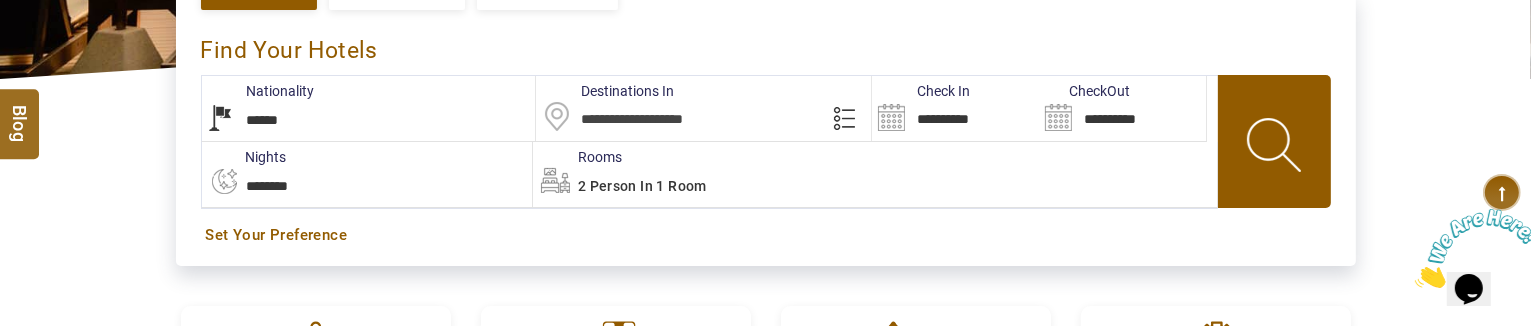 scroll, scrollTop: 0, scrollLeft: 0, axis: both 